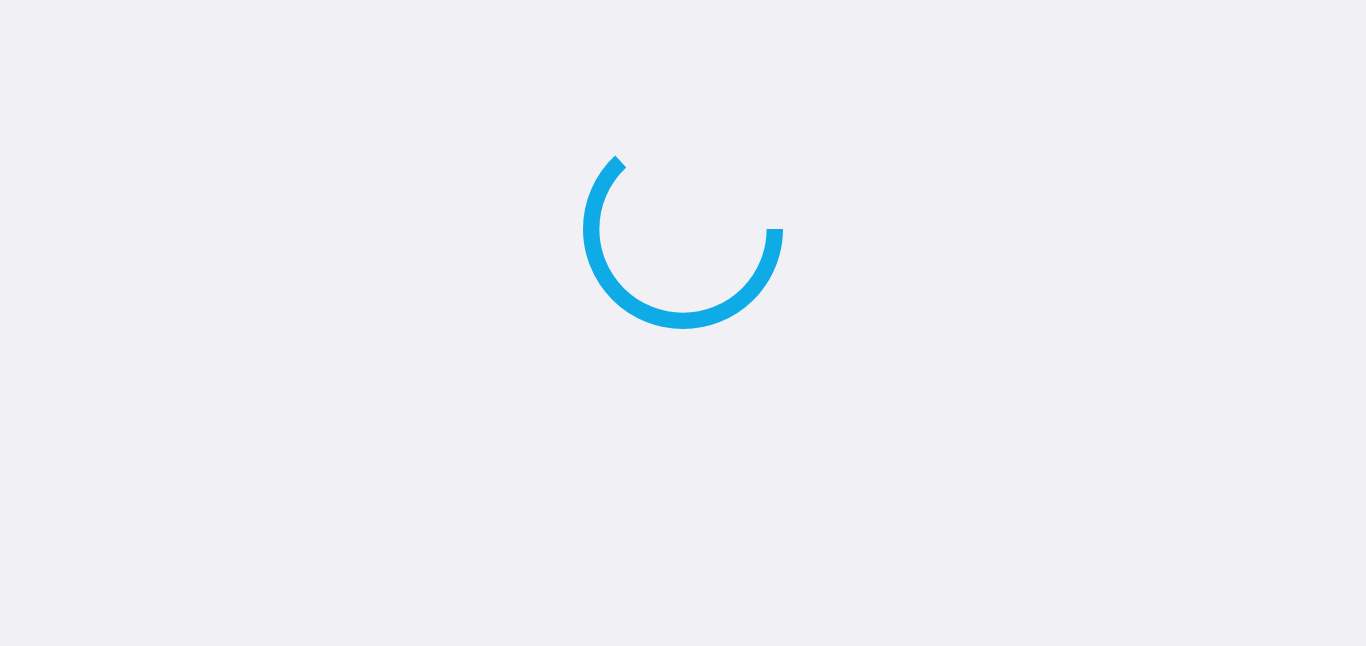 scroll, scrollTop: 0, scrollLeft: 0, axis: both 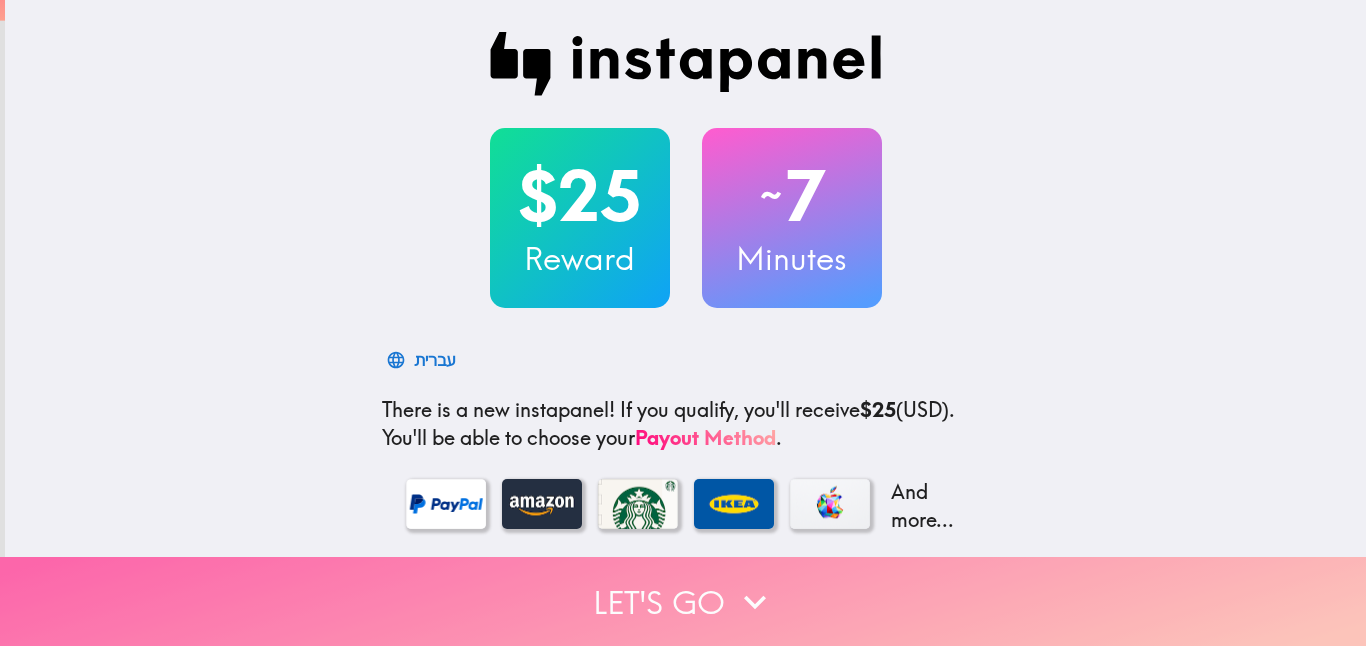 click on "Let's go" at bounding box center (683, 601) 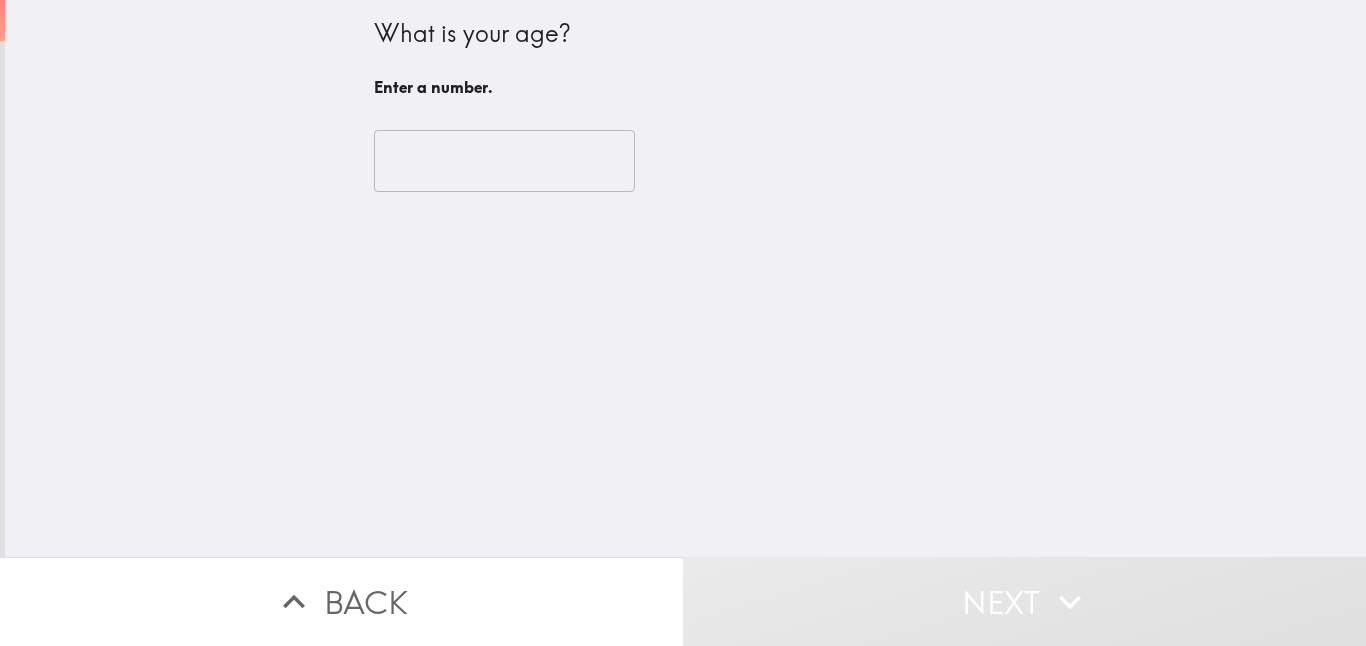 click at bounding box center [504, 161] 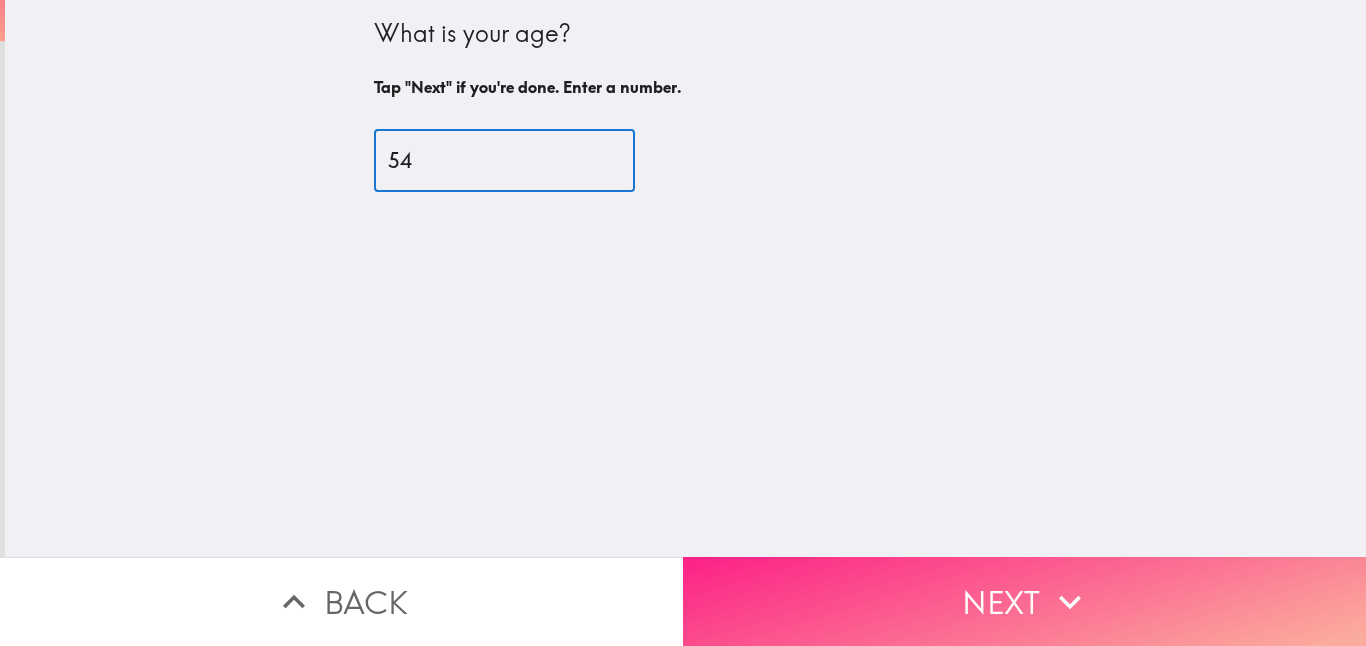 type on "54" 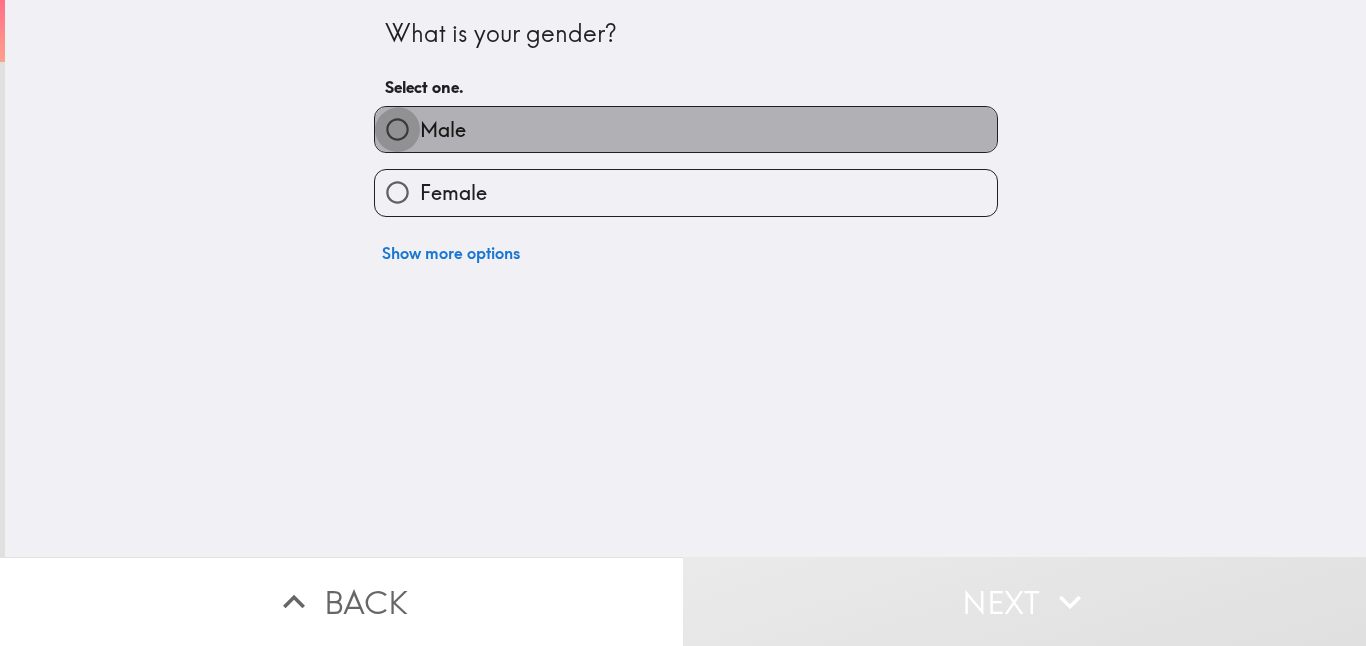 click on "Male" at bounding box center (397, 129) 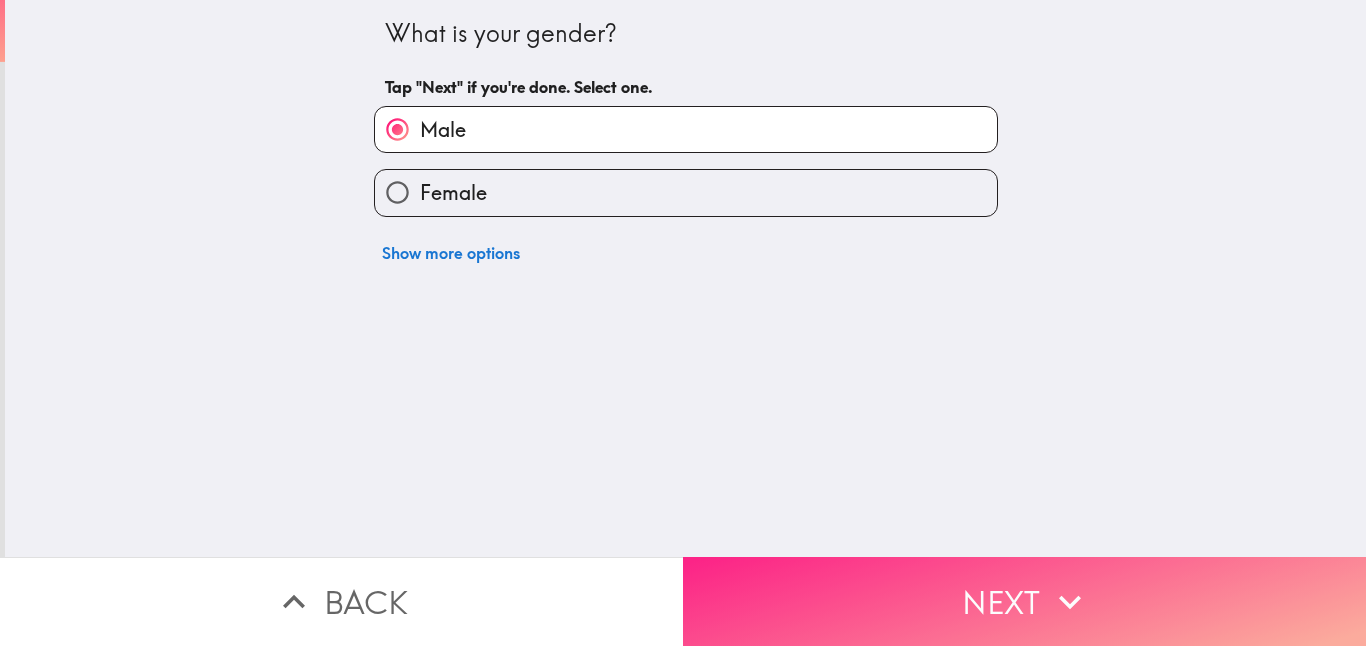 click on "Next" at bounding box center (1024, 601) 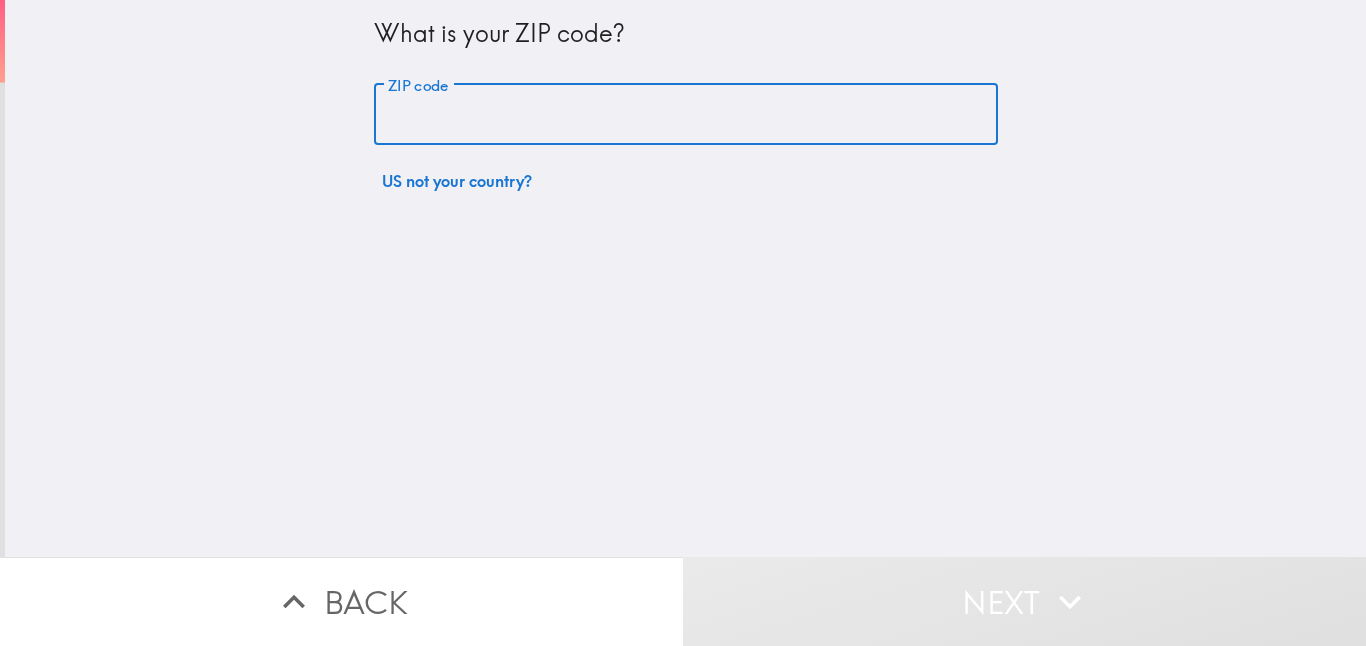 click on "ZIP code" at bounding box center [686, 115] 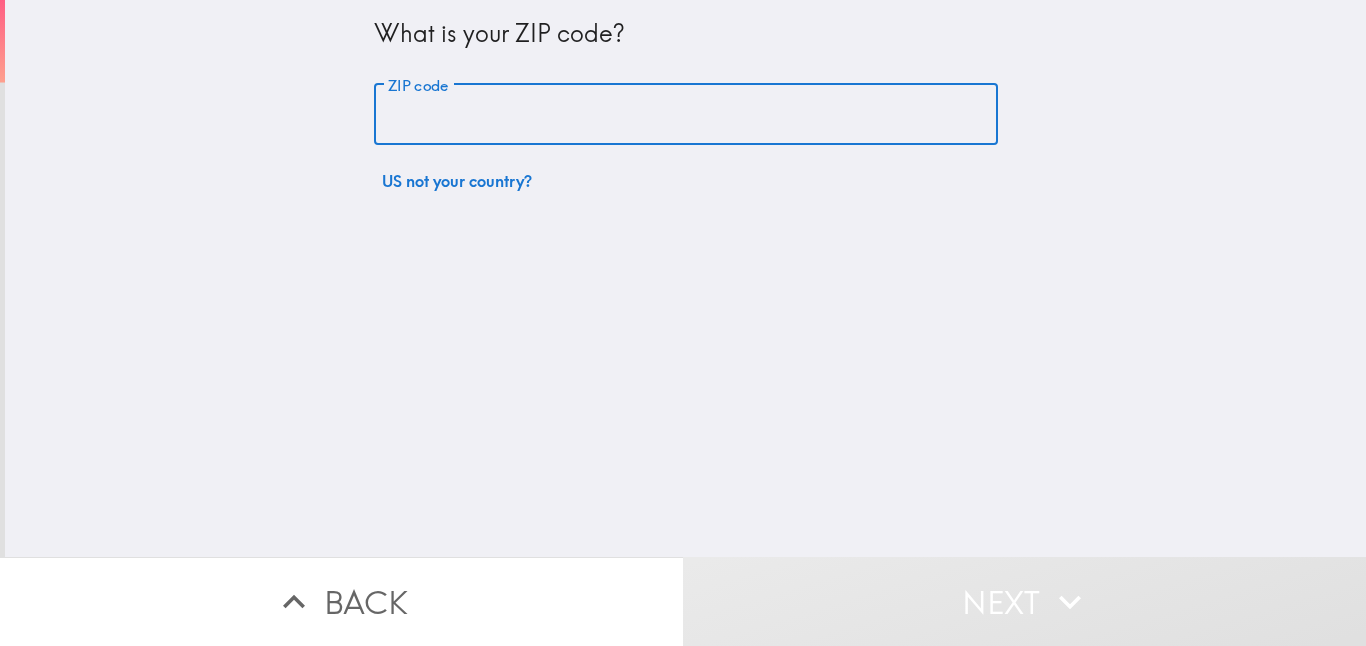 type on "[ZIP]" 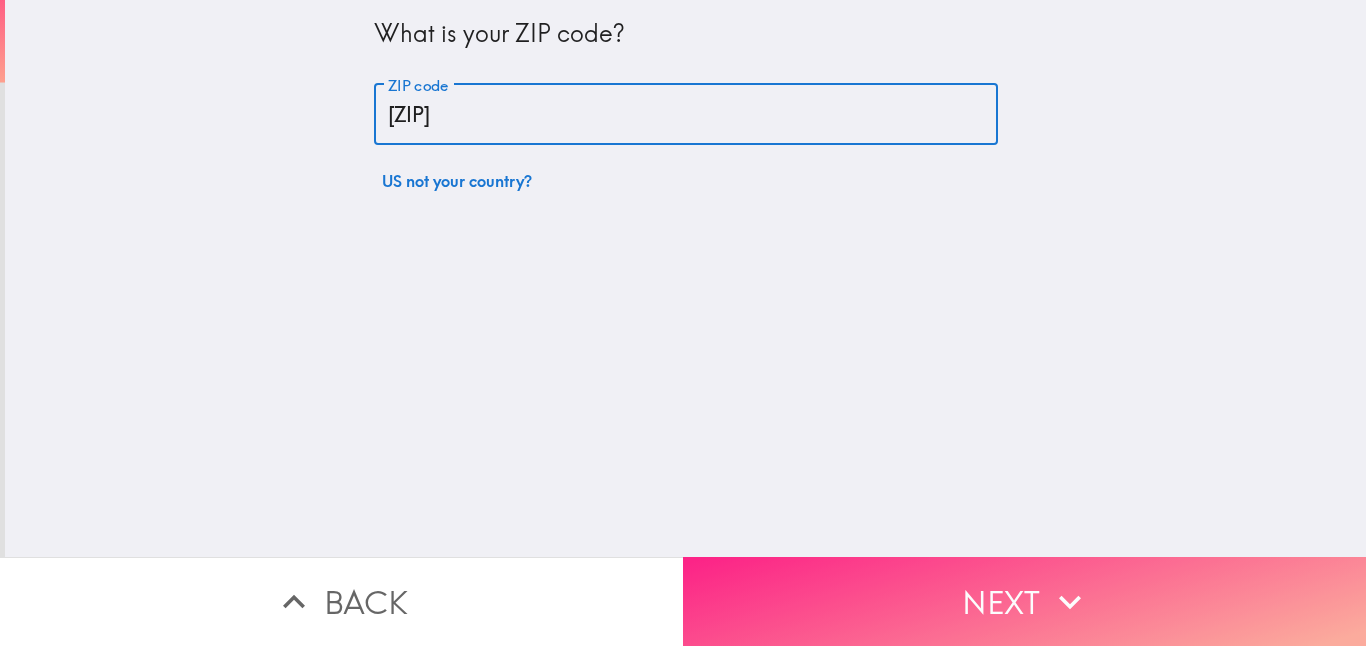 click on "Next" at bounding box center [1024, 601] 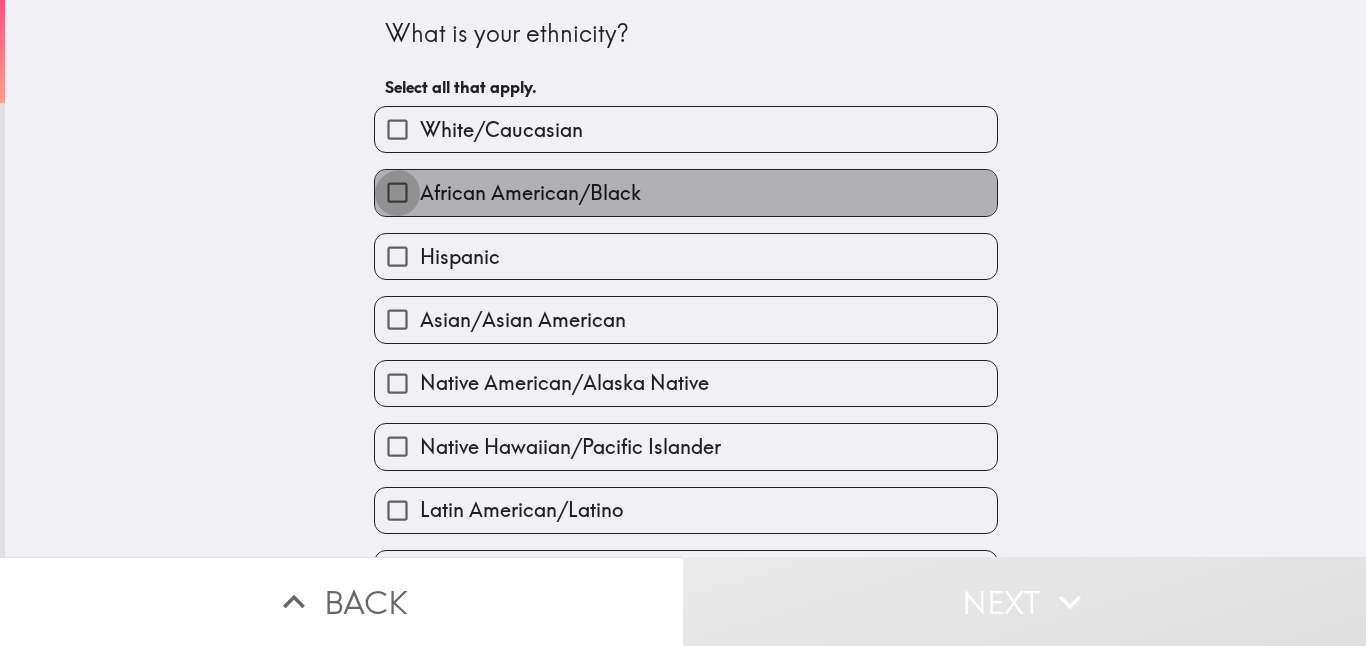 click on "African American/Black" at bounding box center (397, 192) 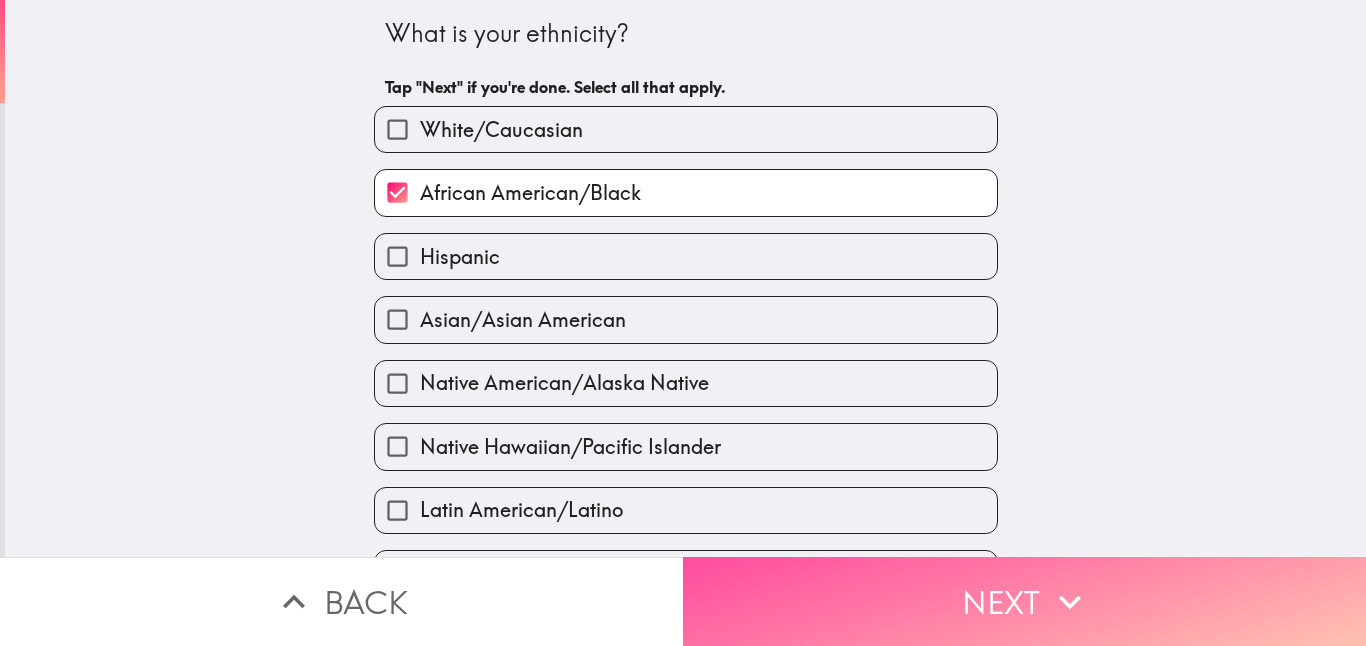 click on "Next" at bounding box center (1024, 601) 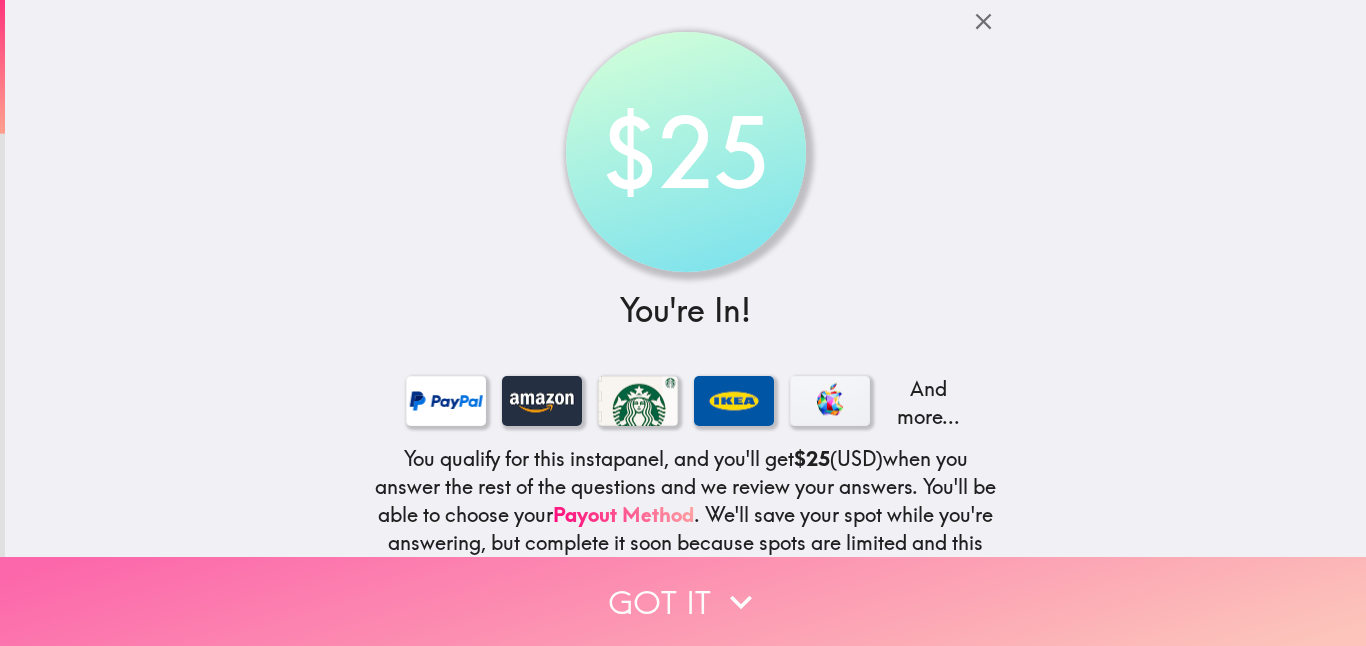 click 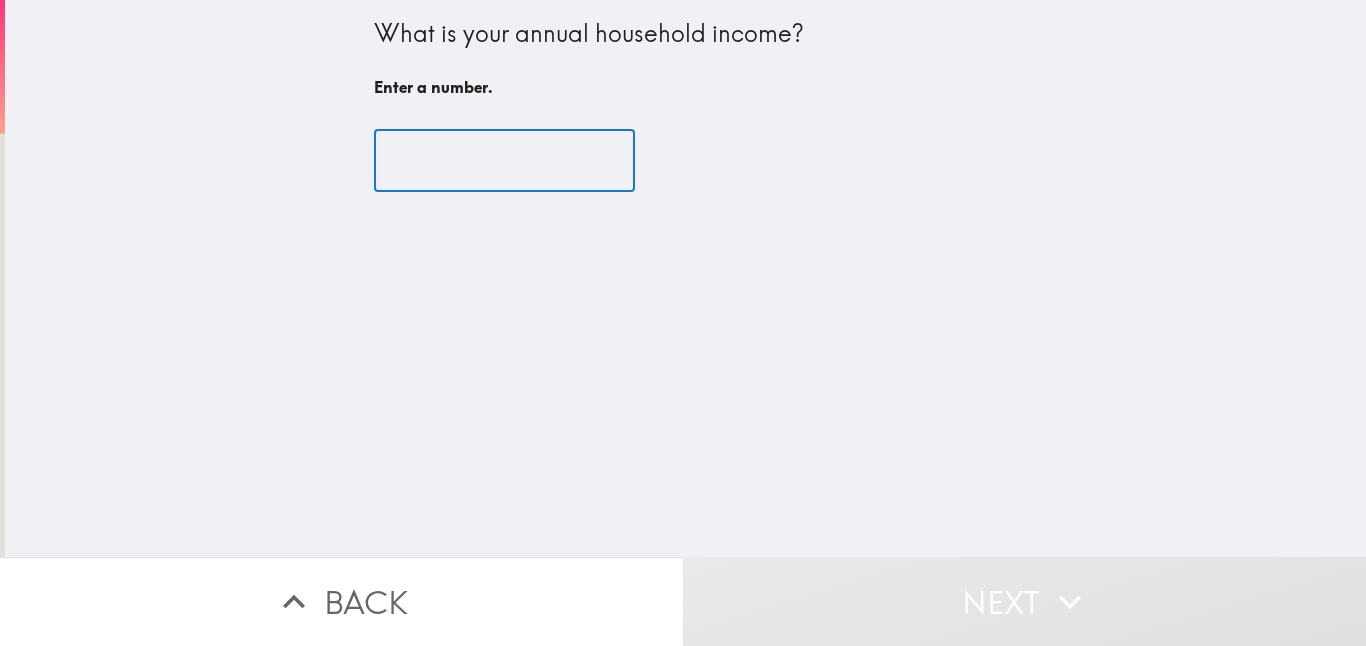 click at bounding box center (504, 161) 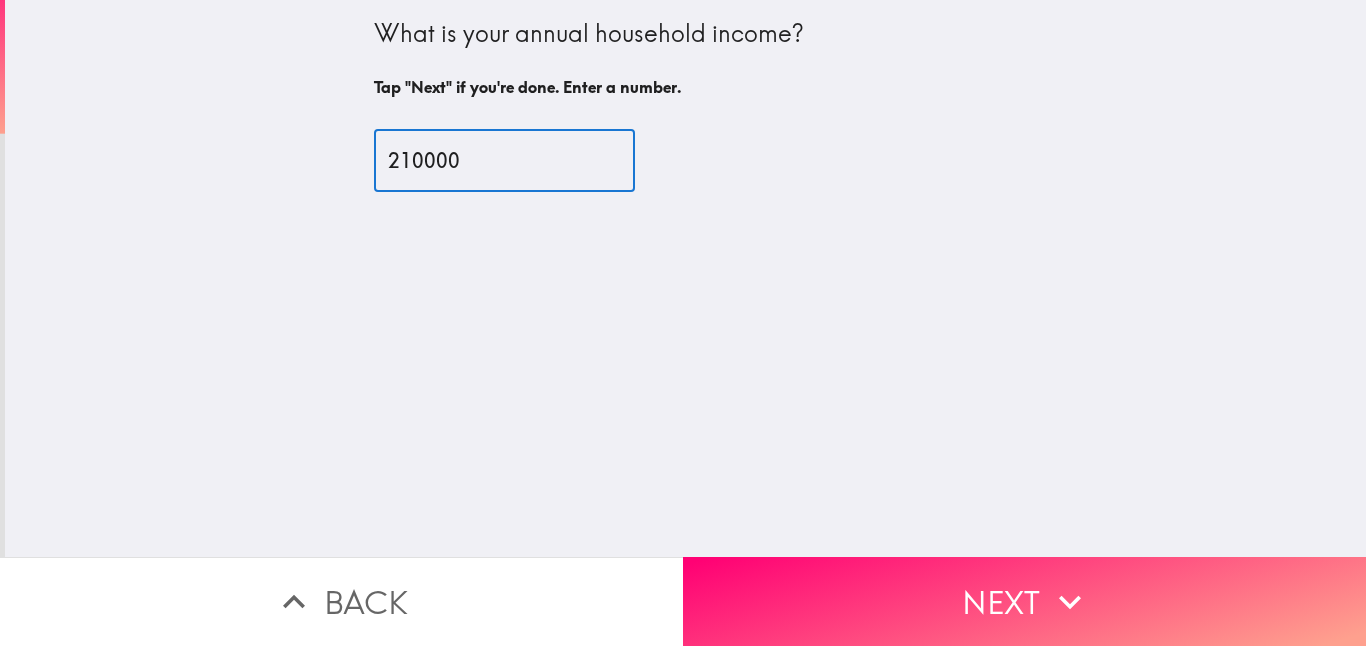 type on "210000" 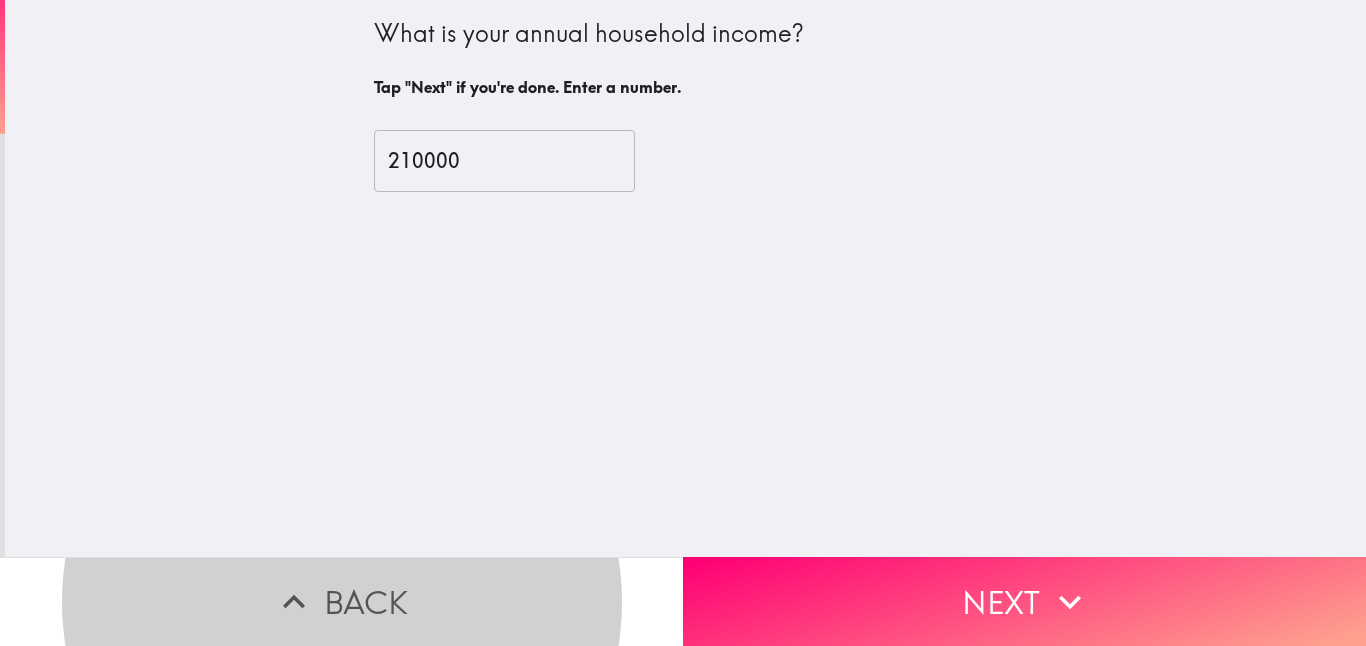 type 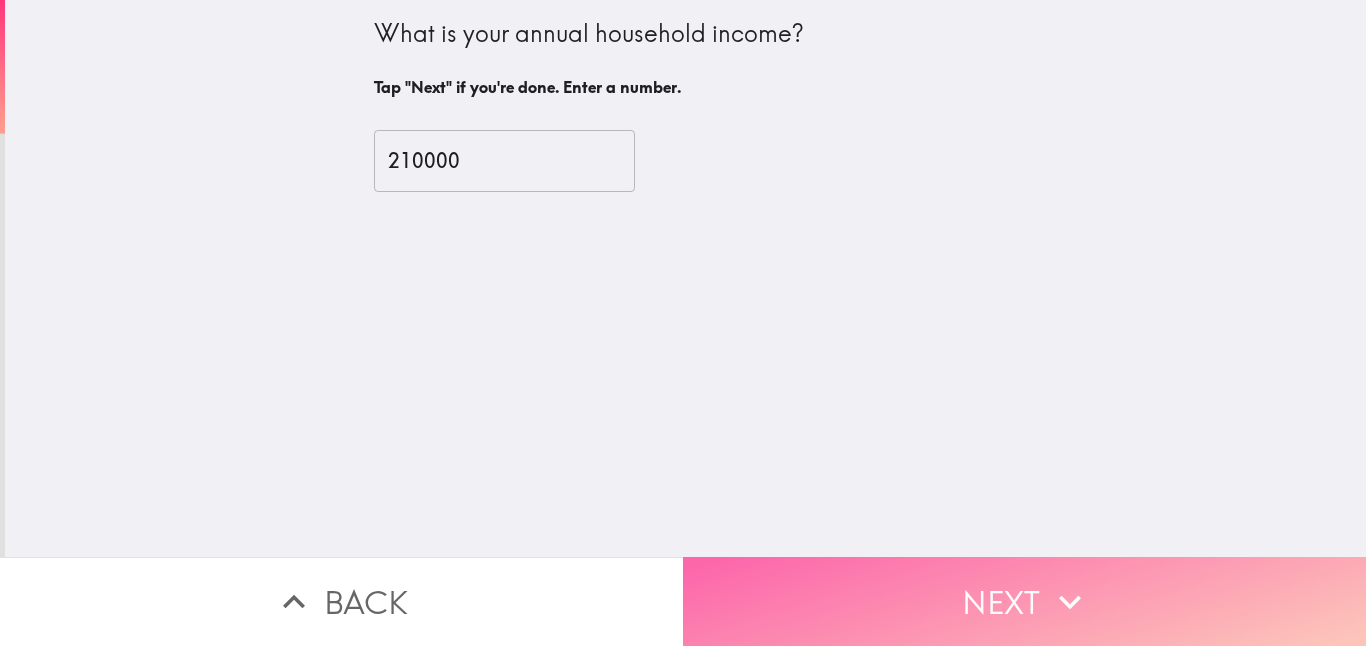 click on "Next" at bounding box center [1024, 601] 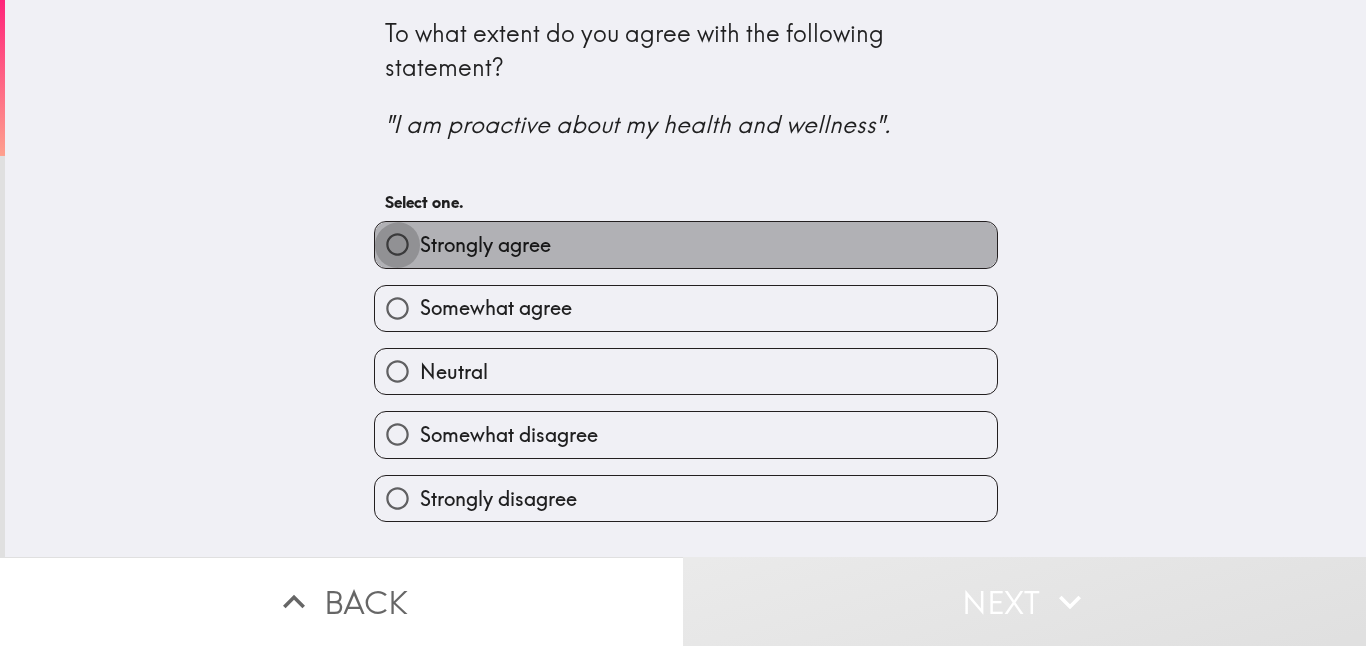 click on "Strongly agree" at bounding box center [397, 244] 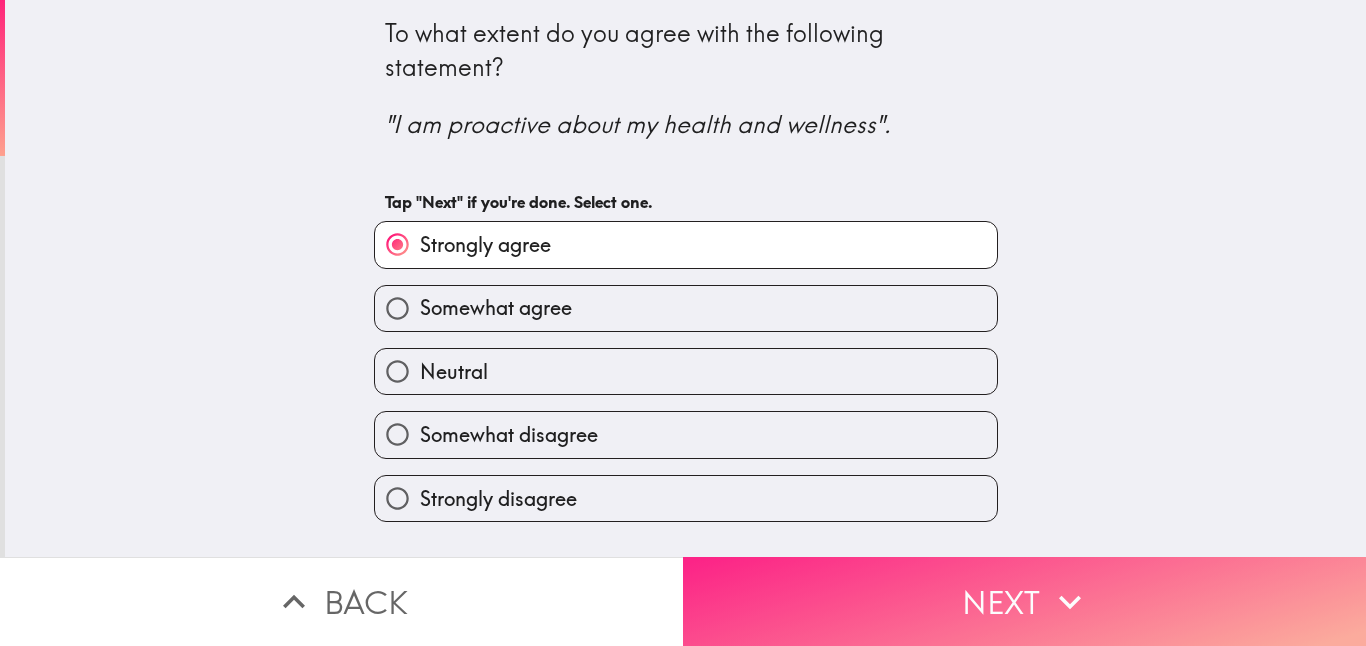 click 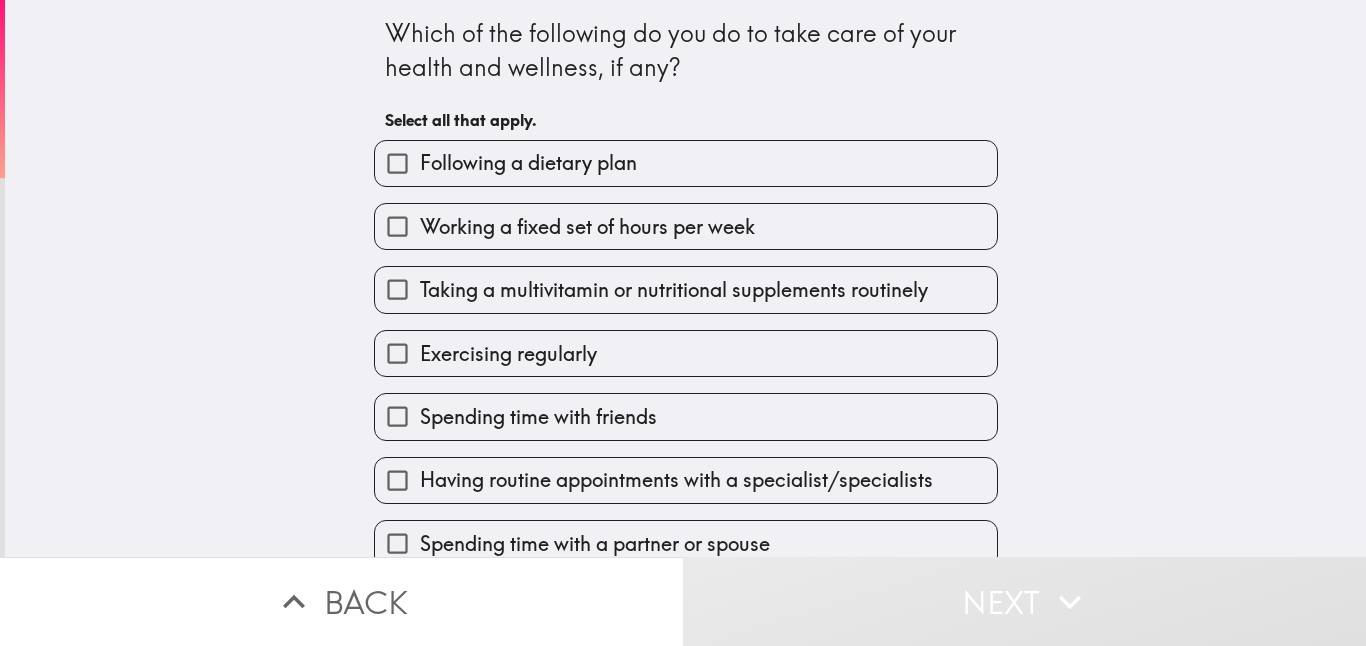 click on "Working a fixed set of hours per week" at bounding box center (397, 226) 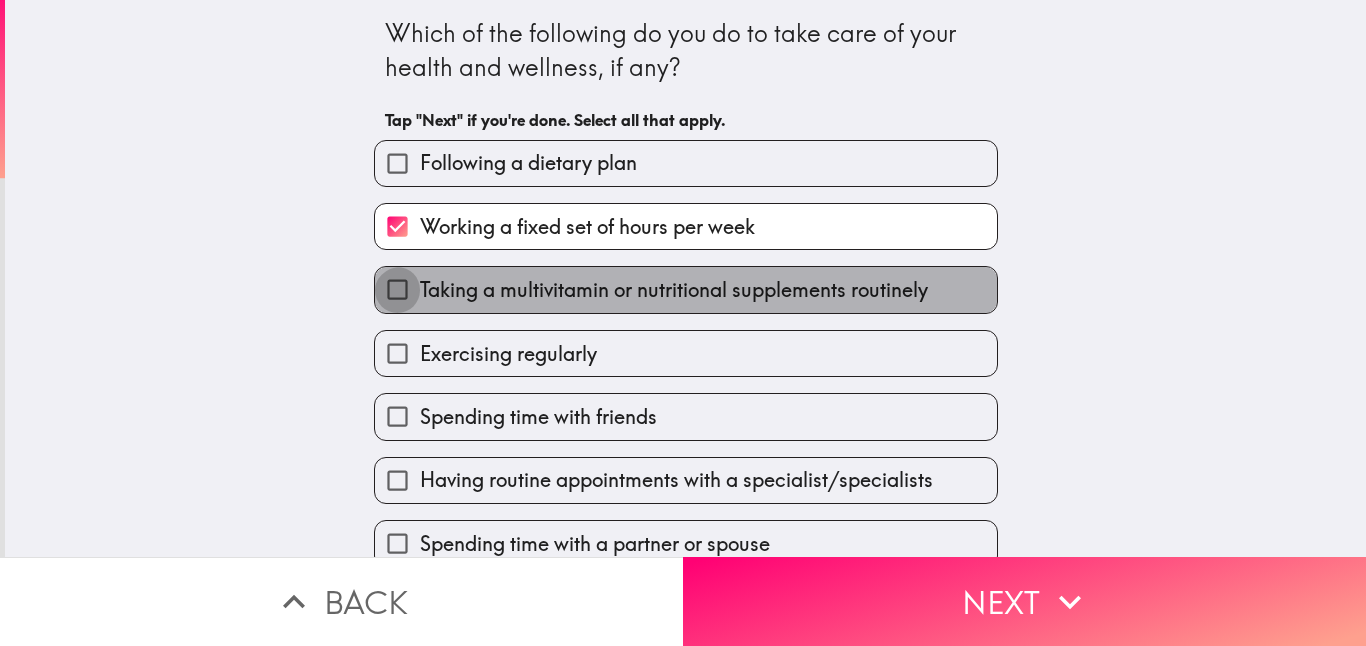 click on "Taking a multivitamin or nutritional supplements routinely" at bounding box center (397, 289) 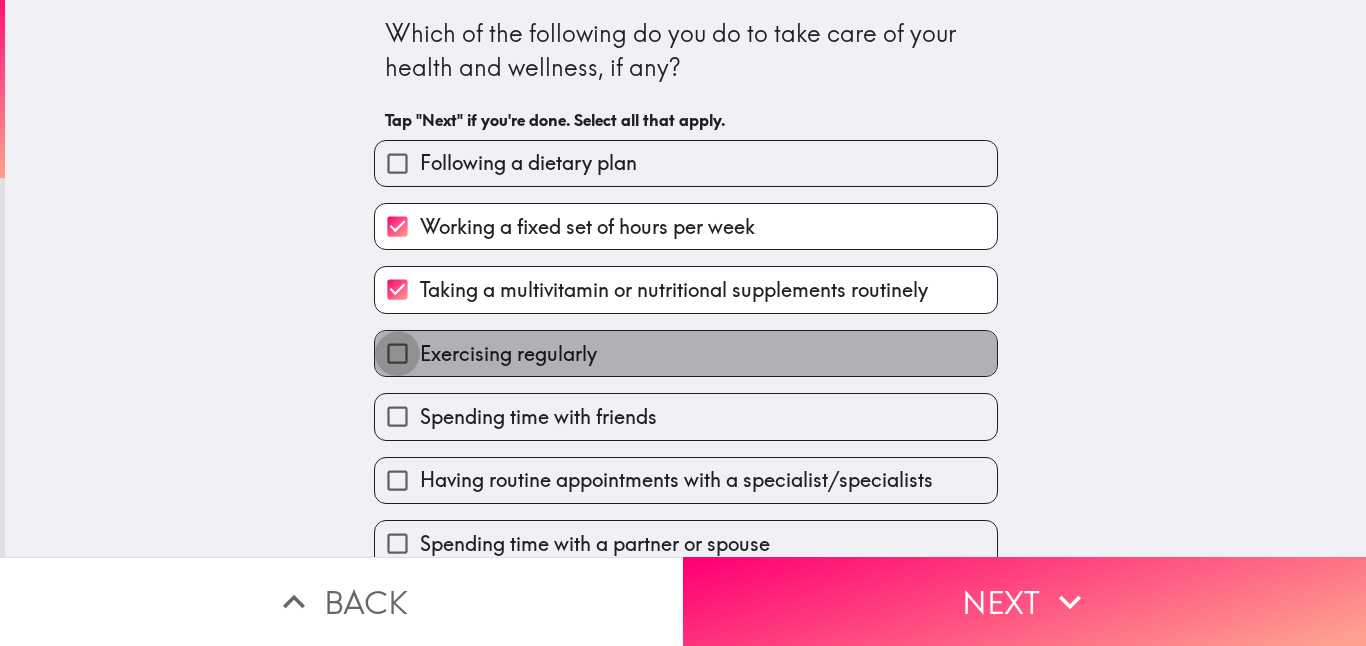 click on "Exercising regularly" at bounding box center (397, 353) 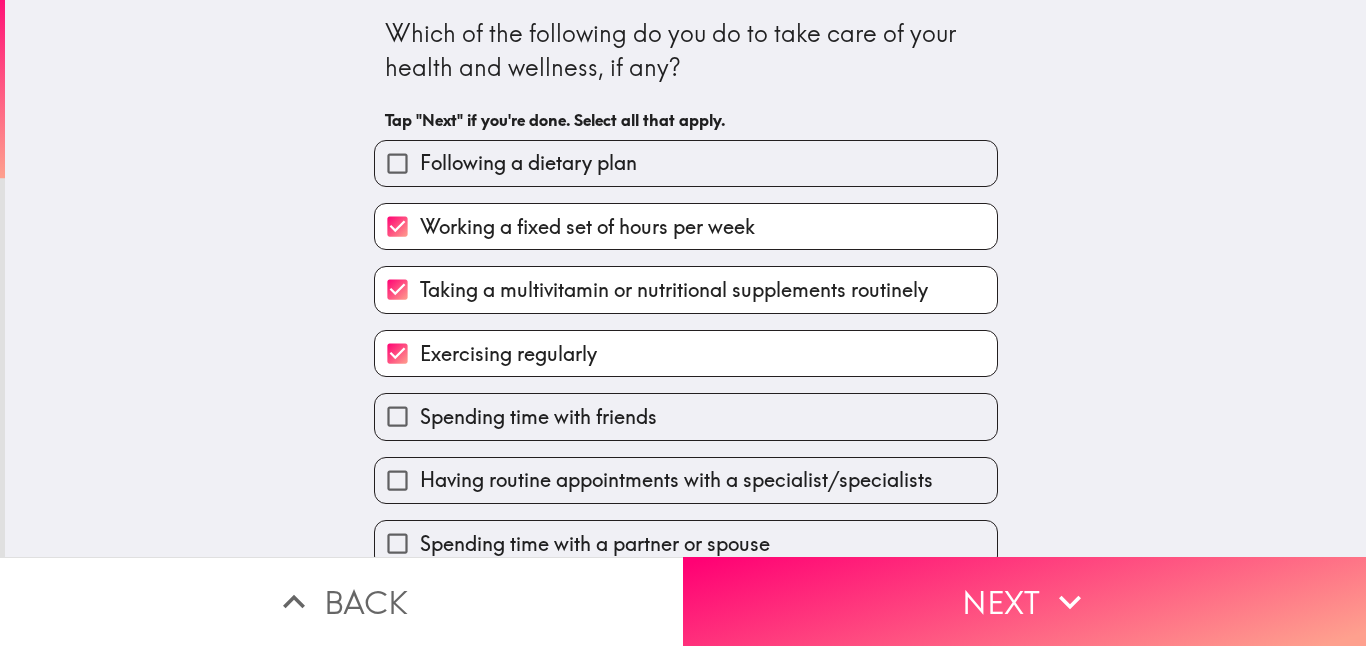 click on "Spending time with friends" at bounding box center (397, 416) 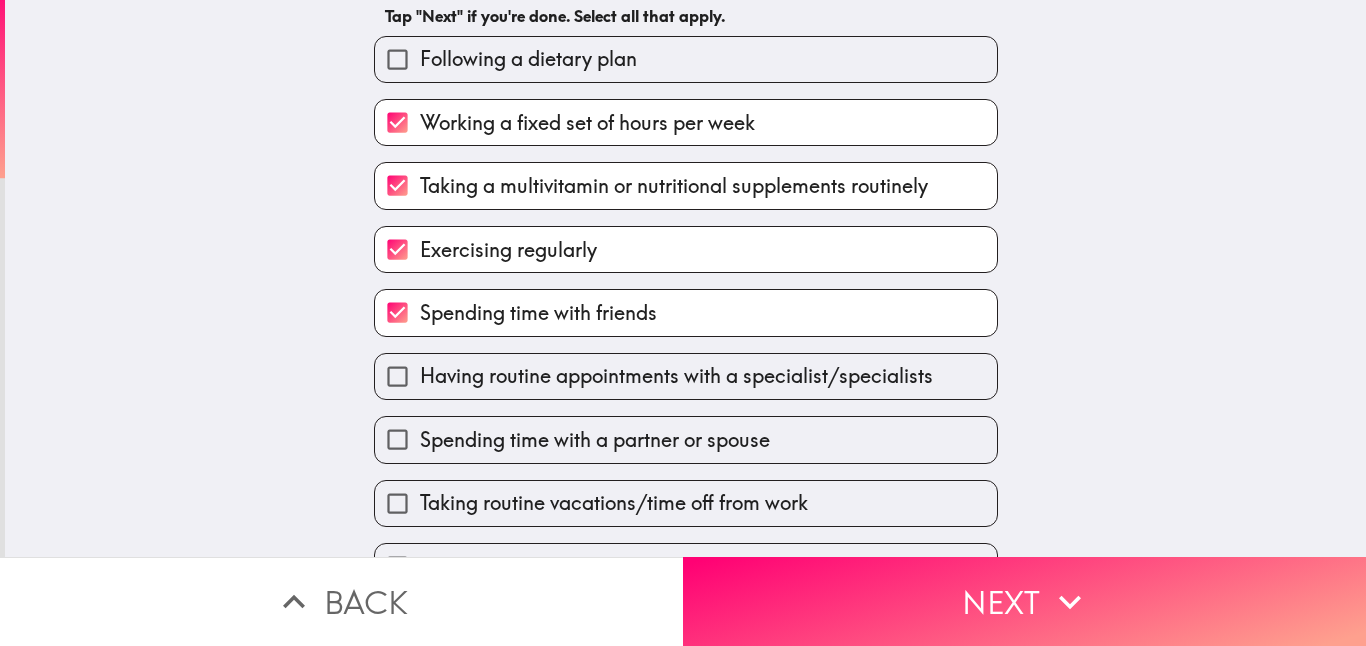 scroll, scrollTop: 115, scrollLeft: 0, axis: vertical 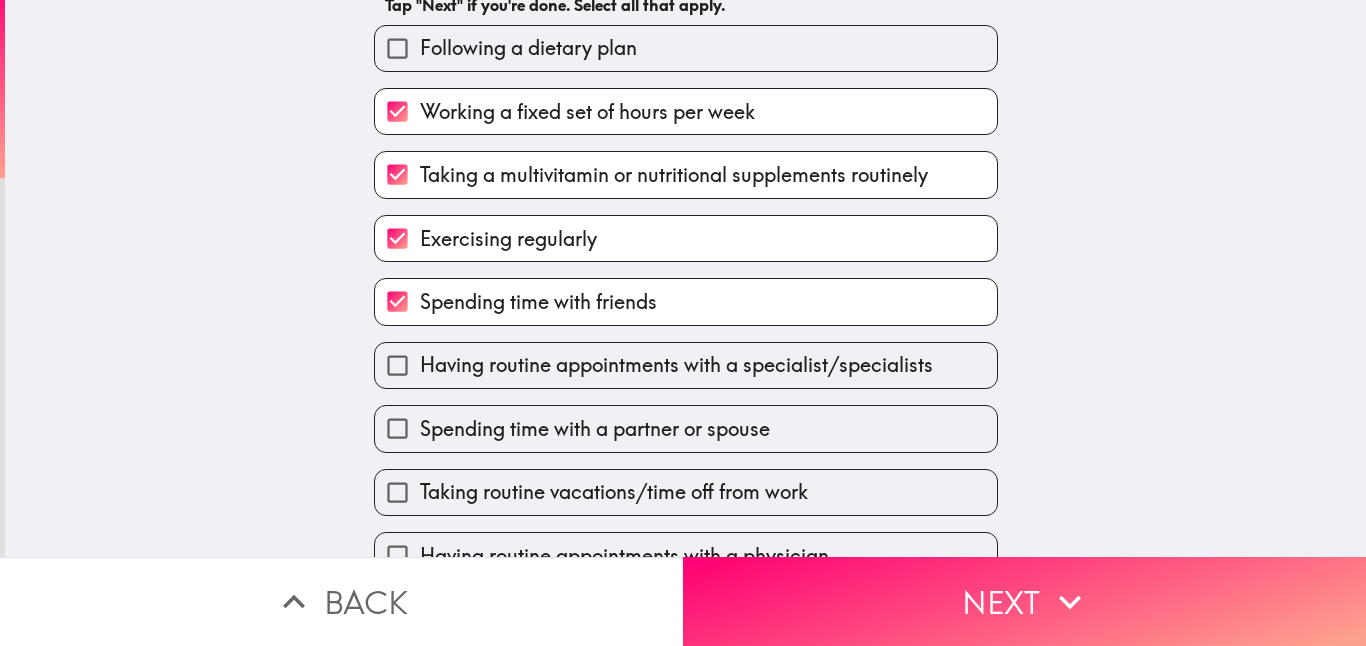 click on "Having routine appointments with a specialist/specialists" at bounding box center [397, 365] 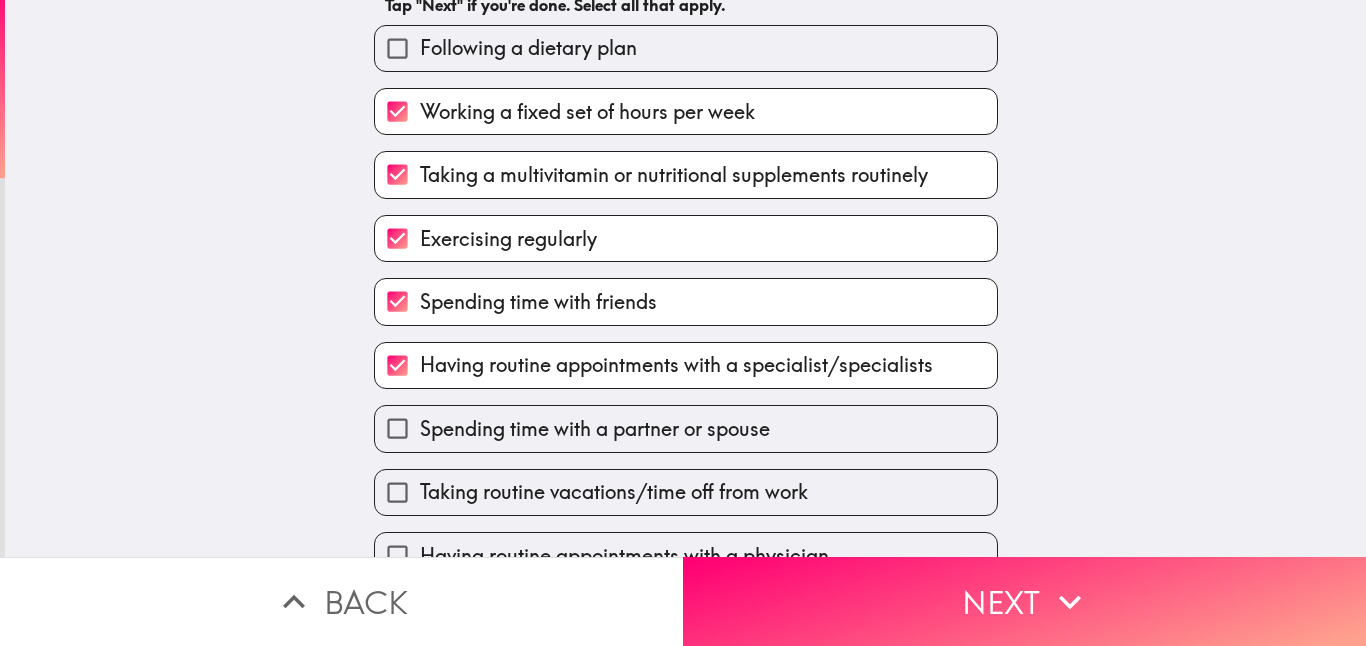 click on "Spending time with a partner or spouse" at bounding box center (397, 428) 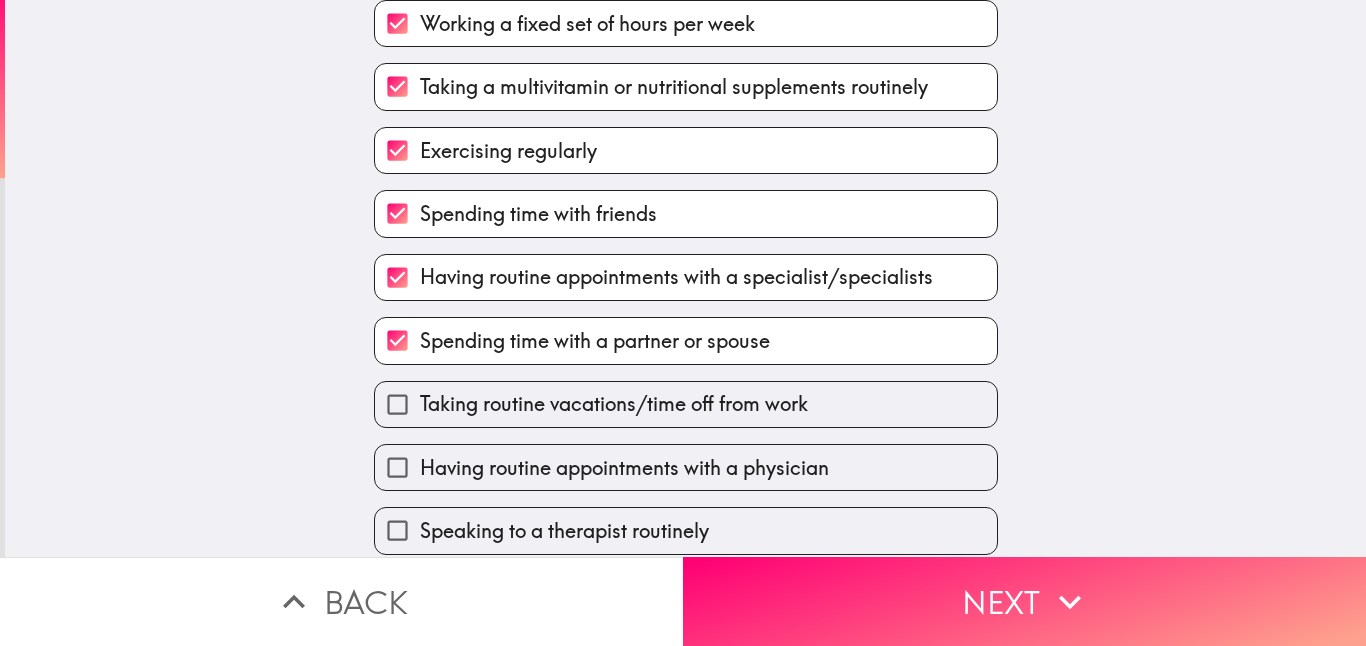 scroll, scrollTop: 299, scrollLeft: 0, axis: vertical 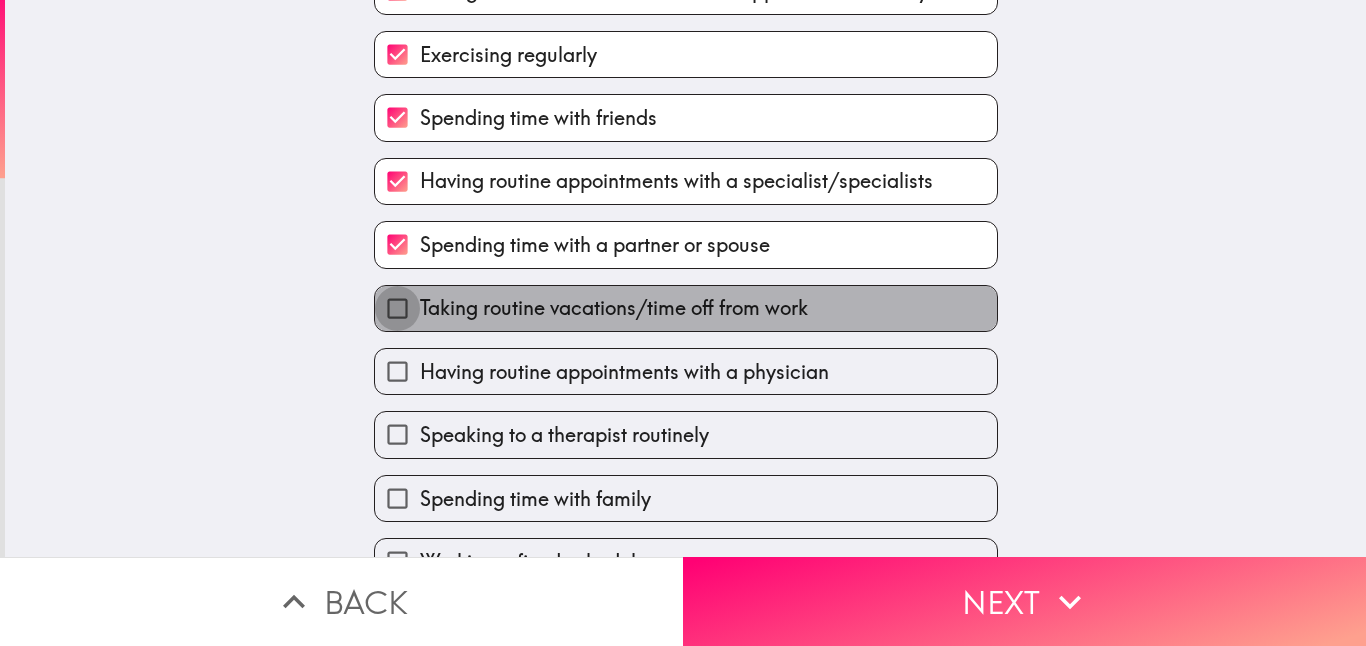 click on "Taking routine vacations/time off from work" at bounding box center [397, 308] 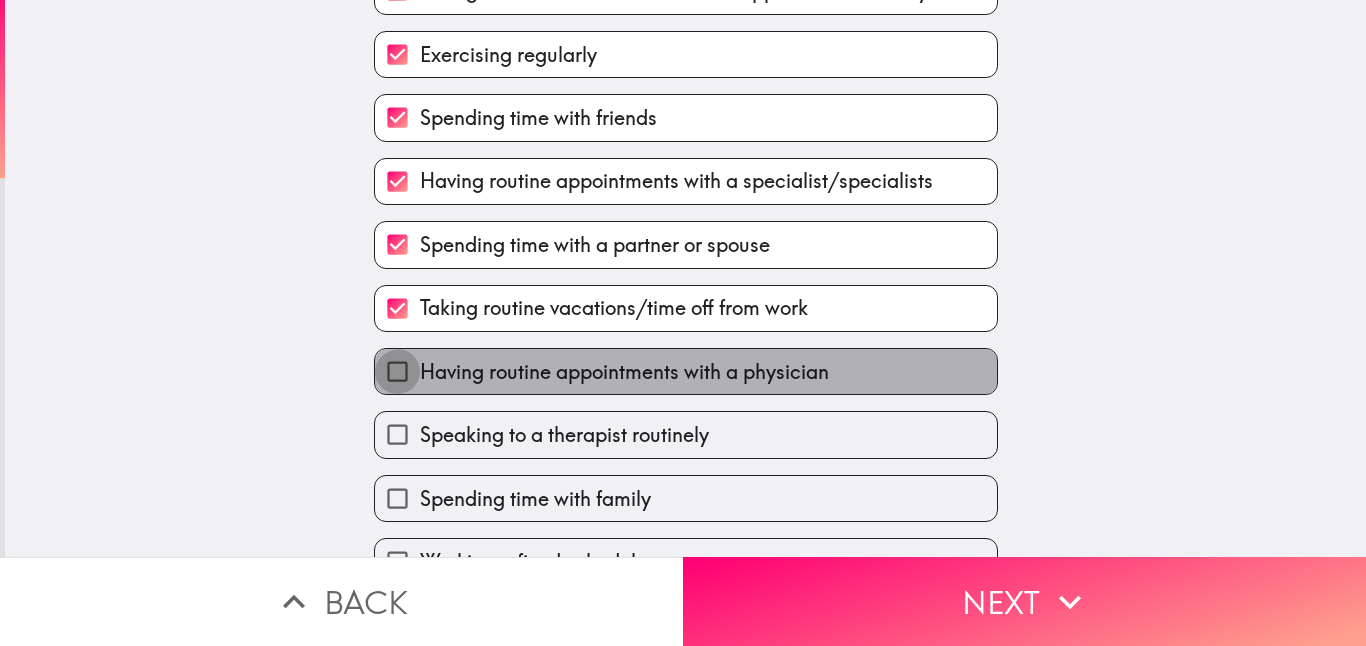 click on "Having routine appointments with a physician" at bounding box center (397, 371) 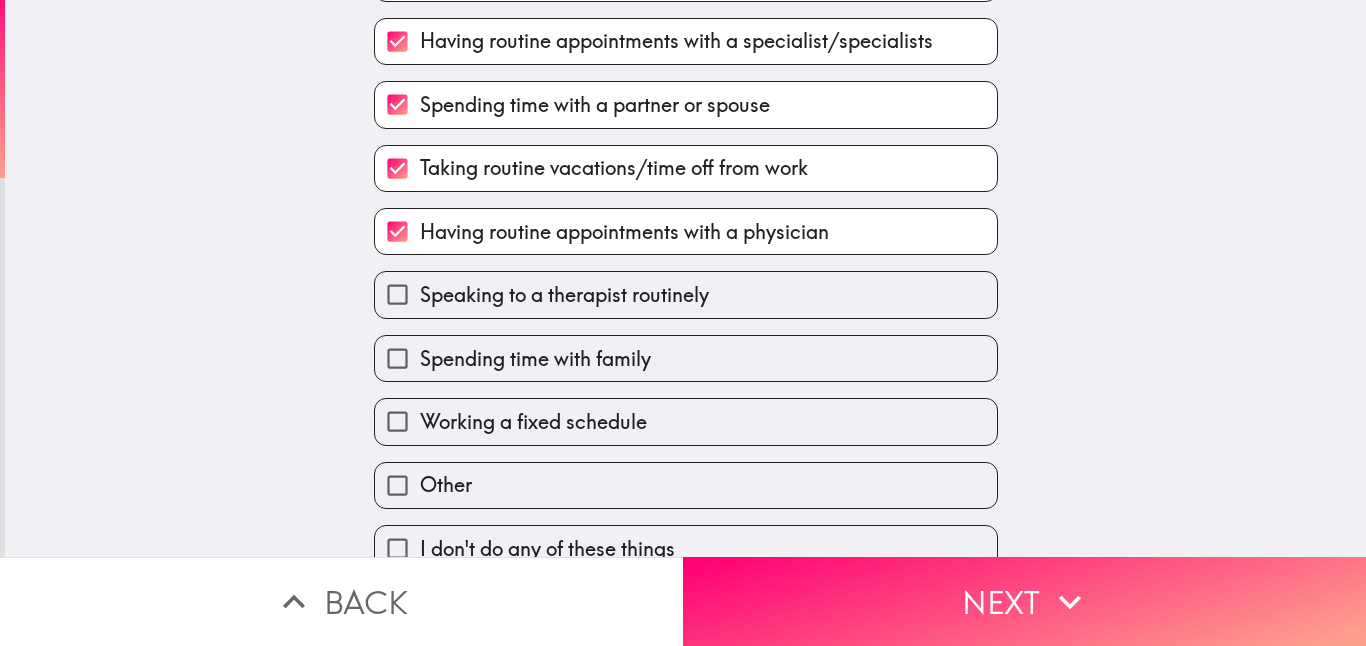 scroll, scrollTop: 468, scrollLeft: 0, axis: vertical 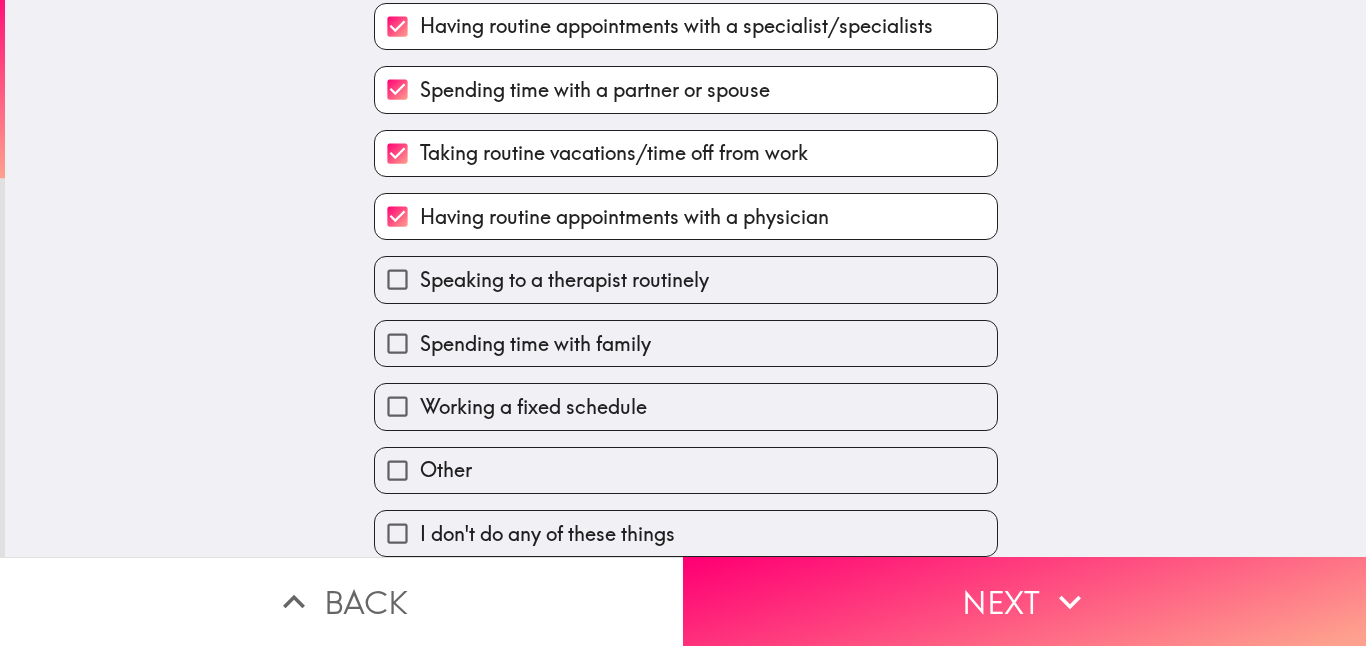 click on "Speaking to a therapist routinely" at bounding box center (397, 279) 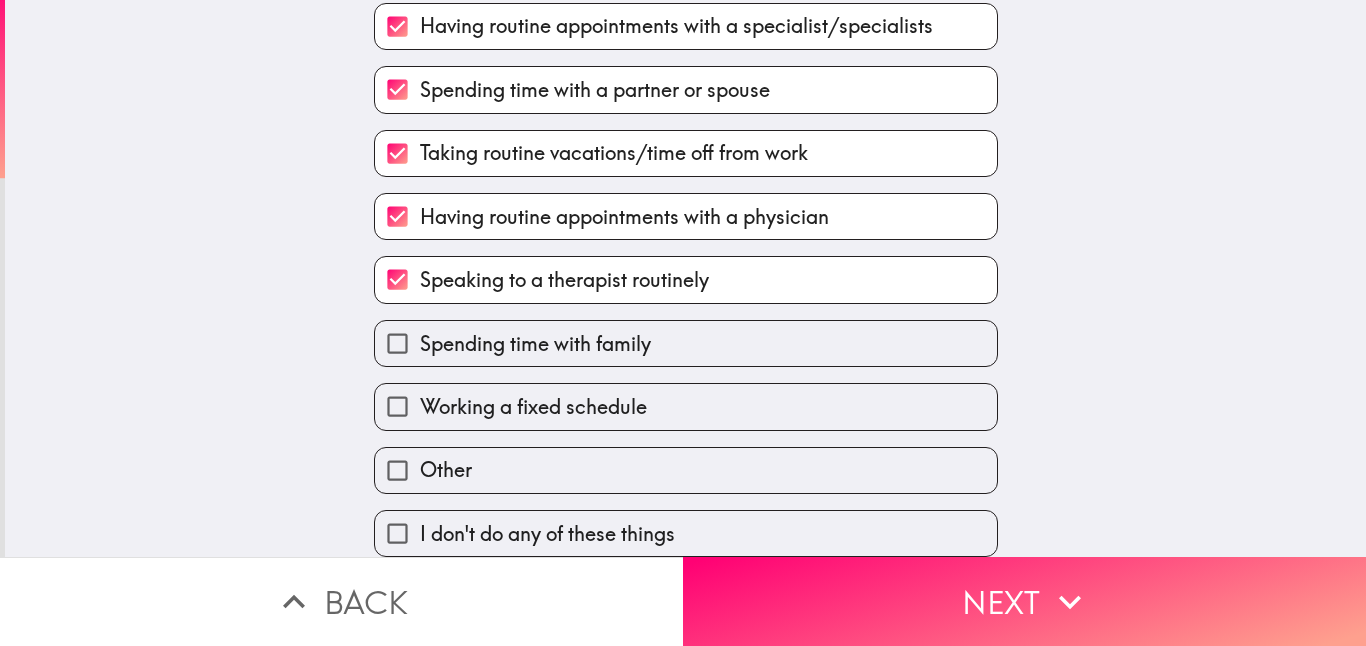 click on "Spending time with family" at bounding box center (397, 343) 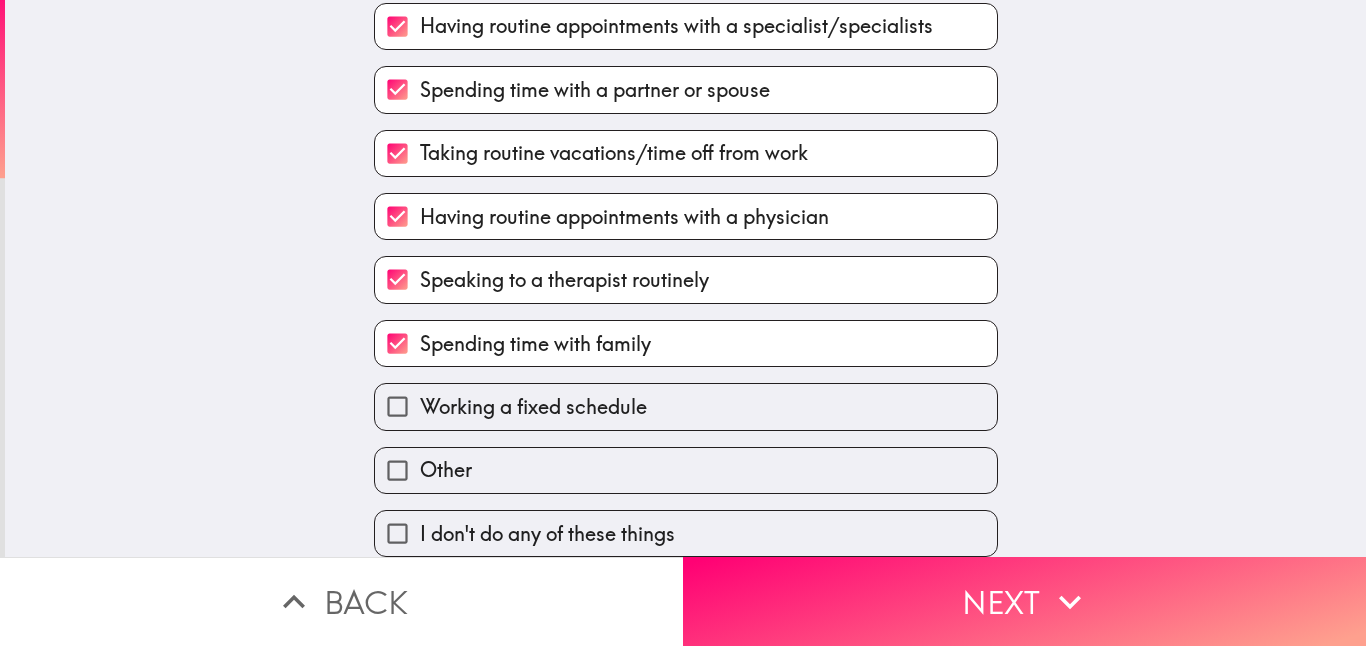 scroll, scrollTop: 571, scrollLeft: 0, axis: vertical 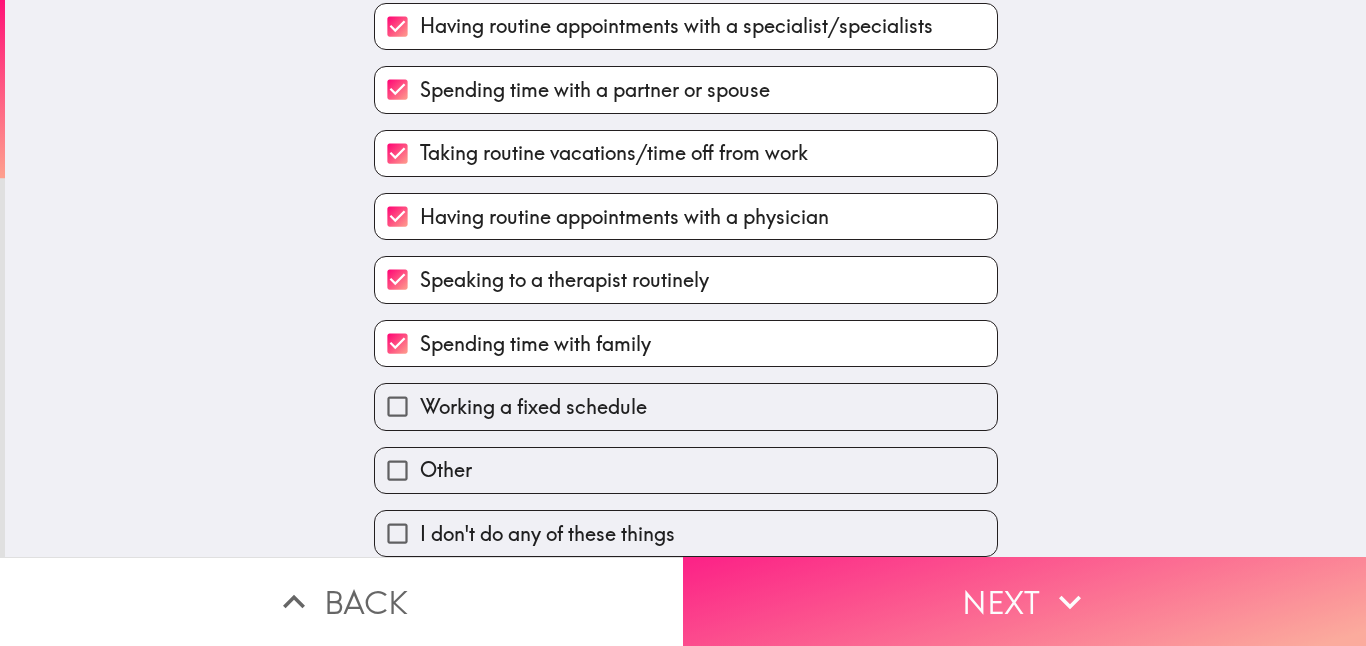 click on "Next" at bounding box center (1024, 601) 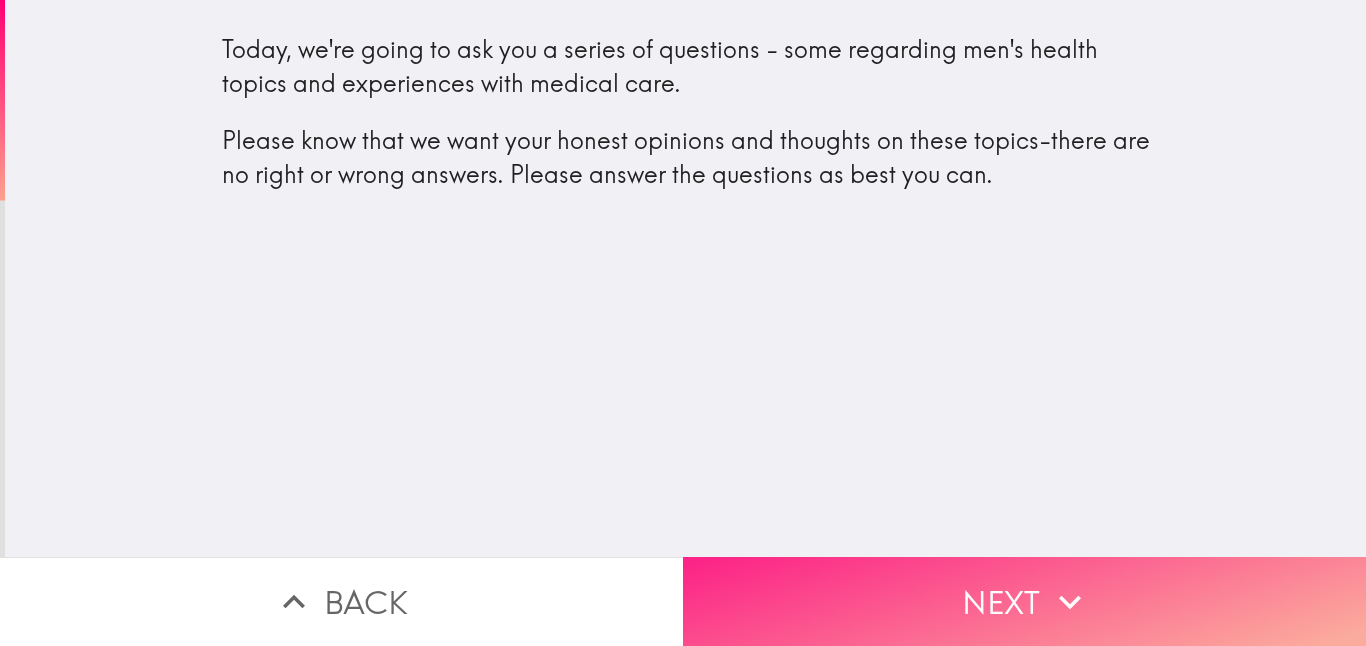 click on "Next" at bounding box center (1024, 601) 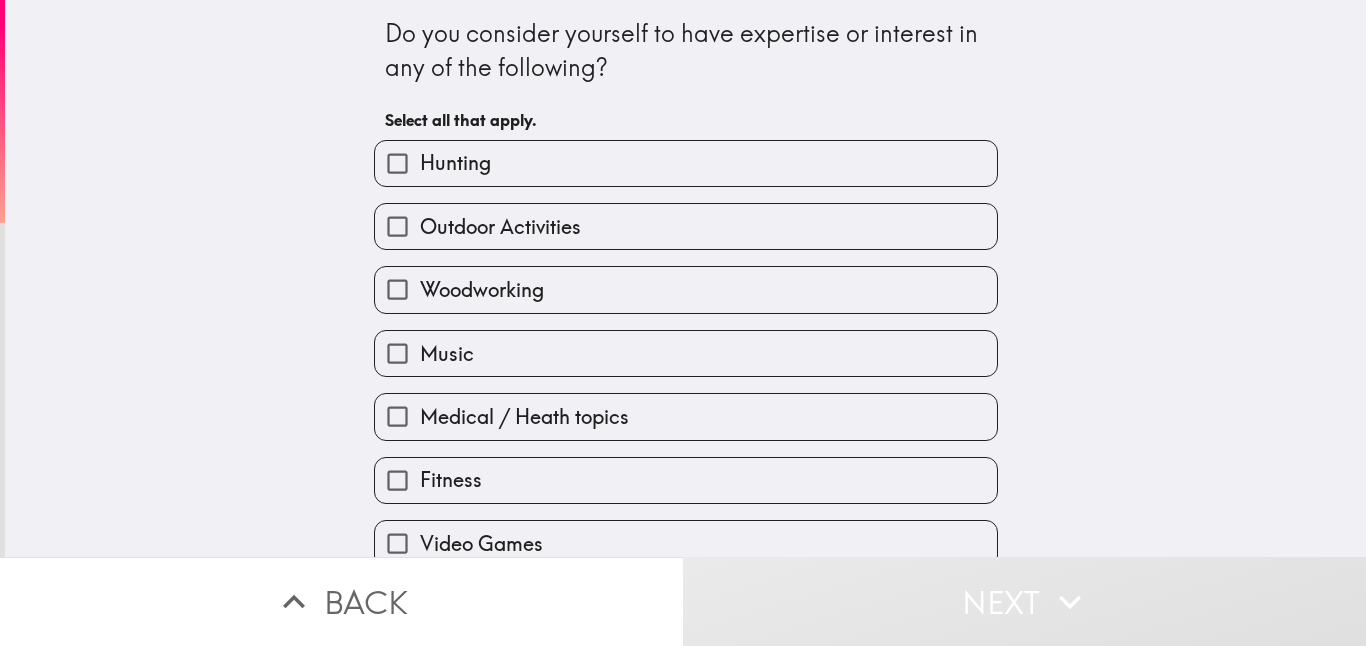 click on "Outdoor Activities" at bounding box center [397, 226] 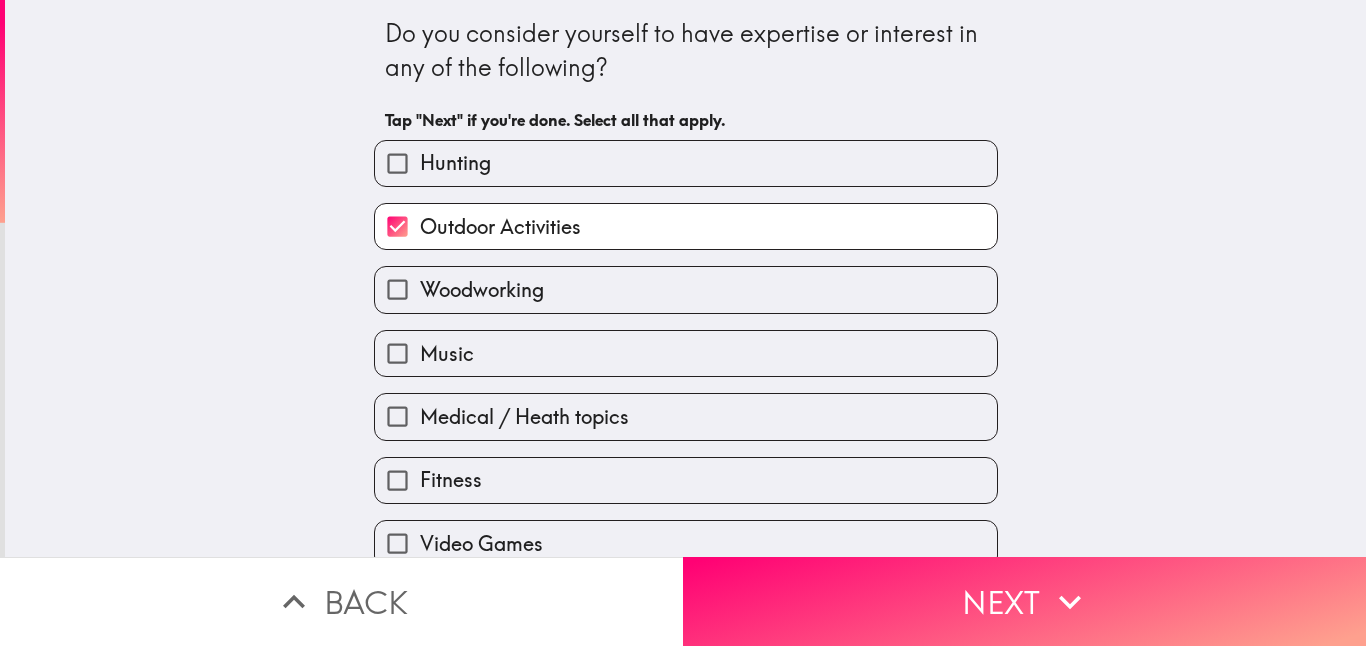 click on "Music" at bounding box center [397, 353] 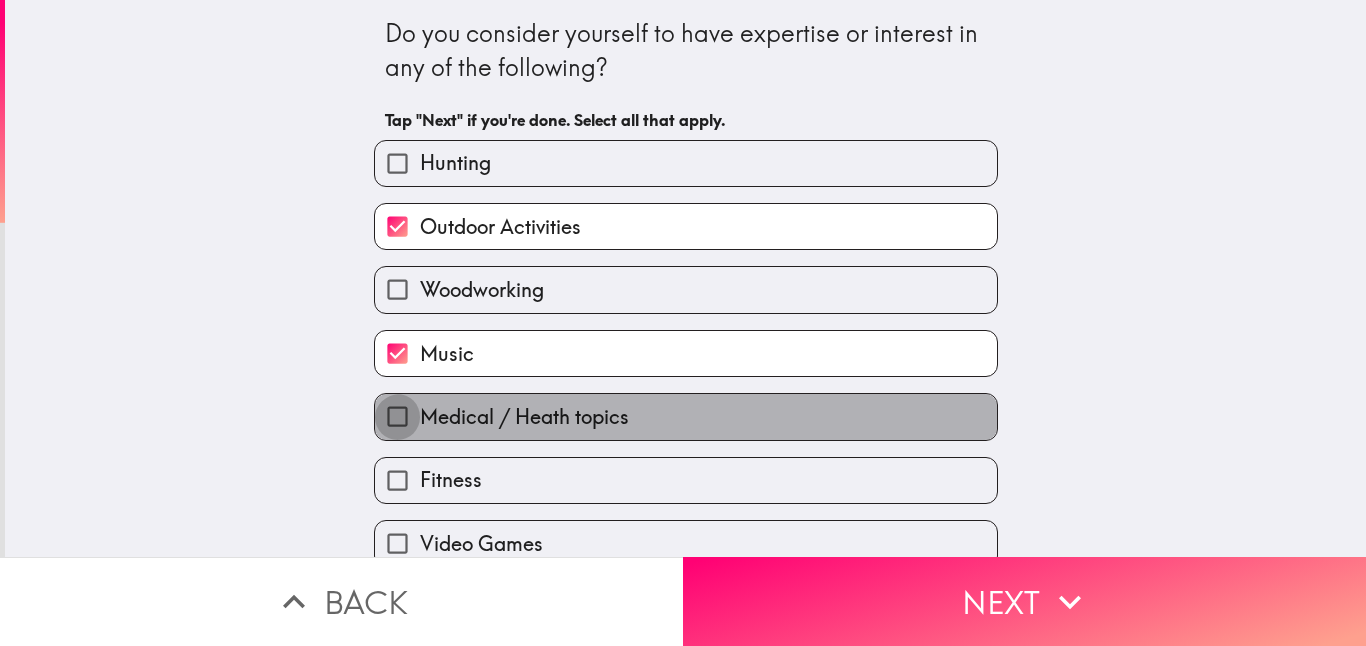 click on "Medical / Heath topics" at bounding box center (397, 416) 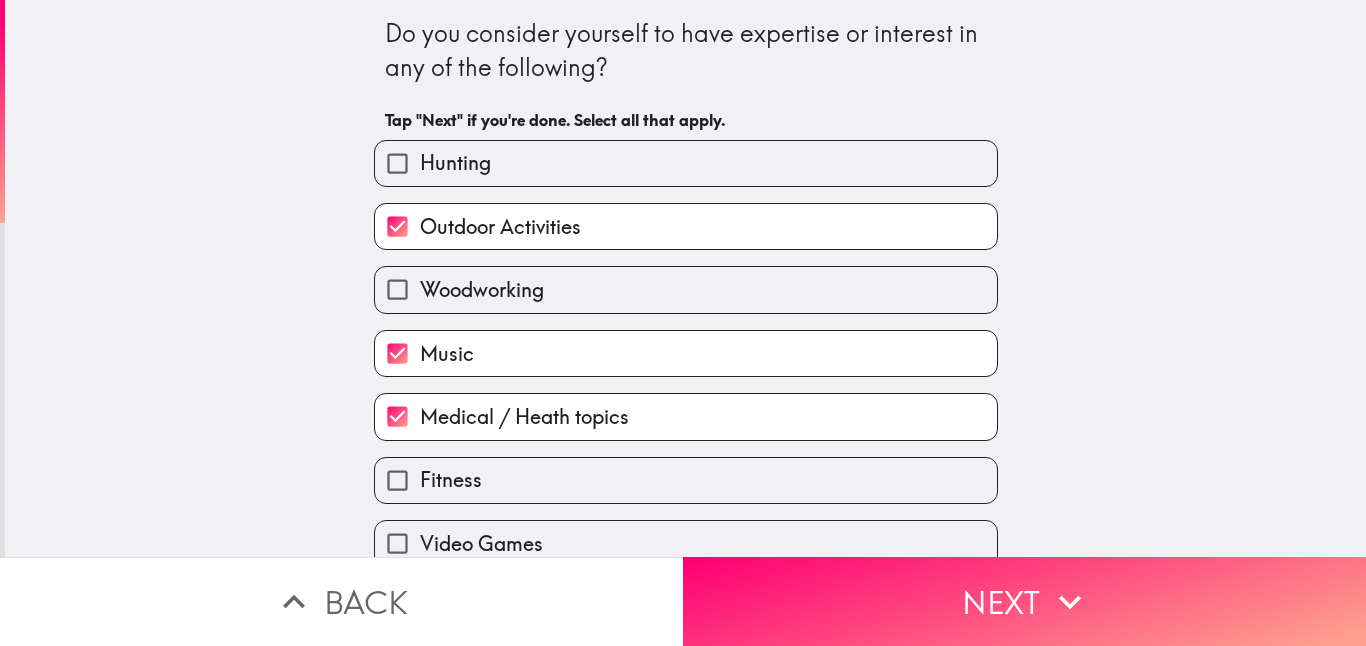 scroll, scrollTop: 154, scrollLeft: 0, axis: vertical 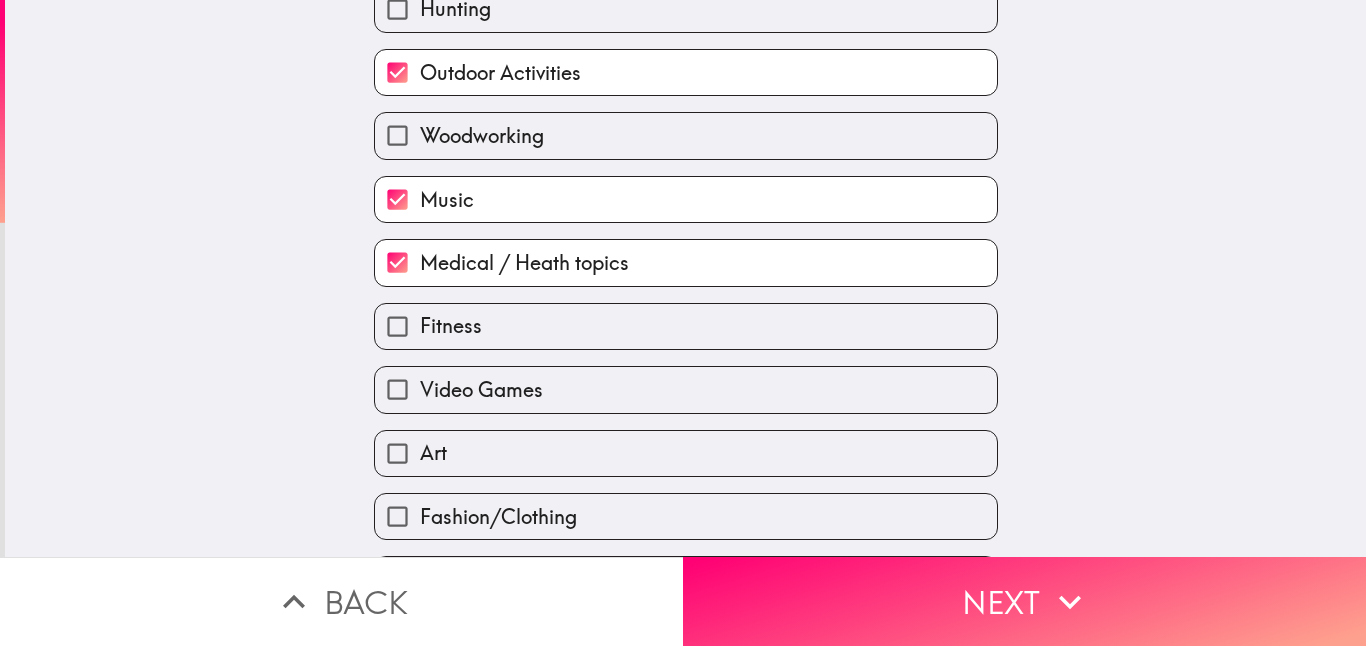 click on "Fitness" at bounding box center [397, 326] 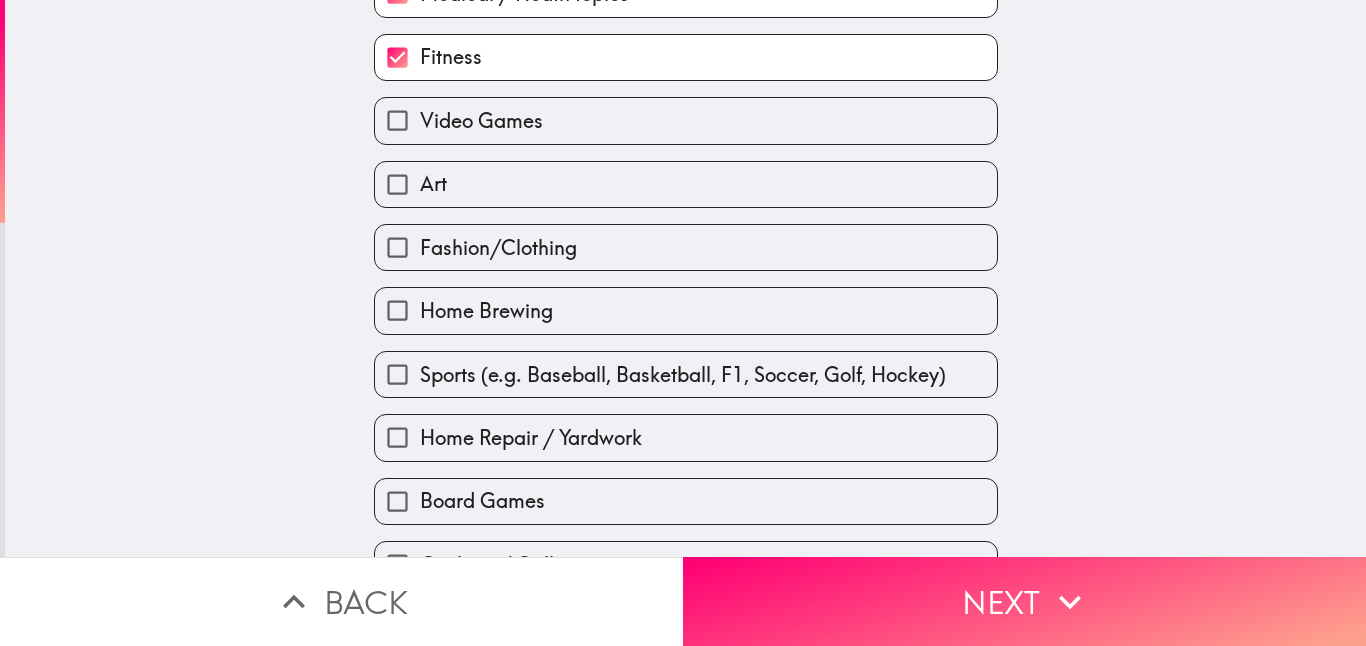 scroll, scrollTop: 424, scrollLeft: 0, axis: vertical 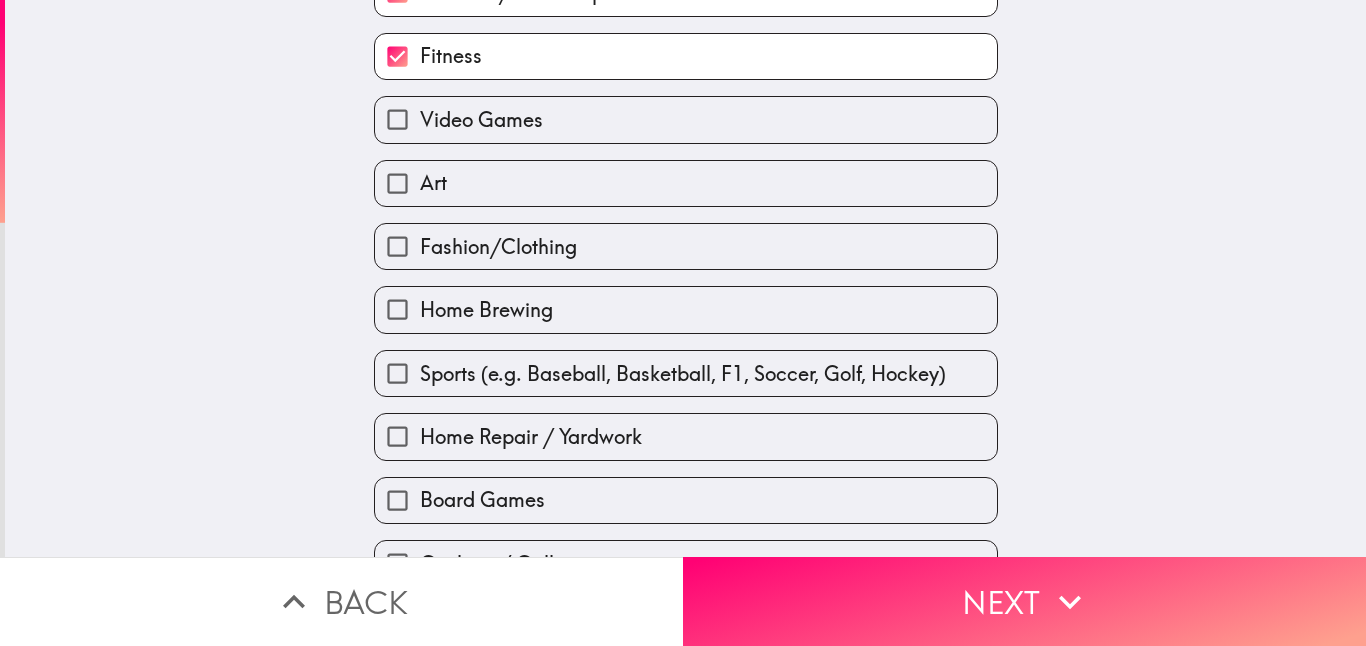 click on "Art" at bounding box center (397, 183) 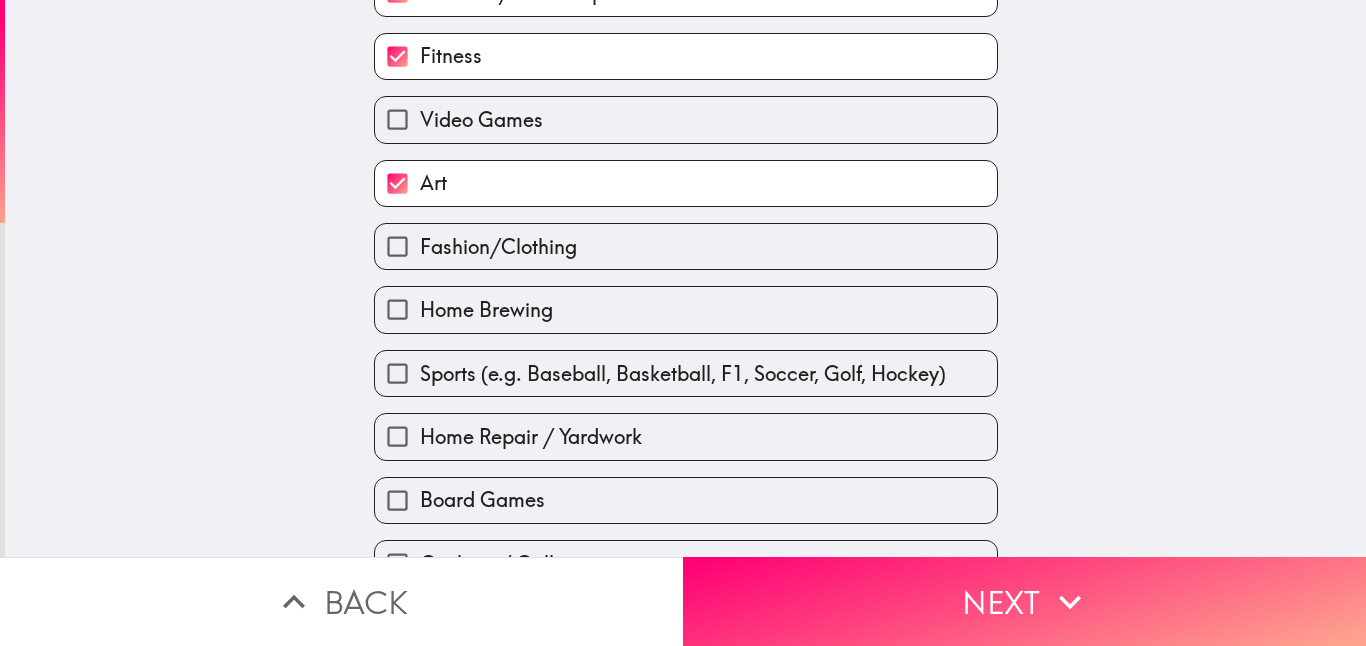 click on "Fashion/Clothing" at bounding box center (397, 246) 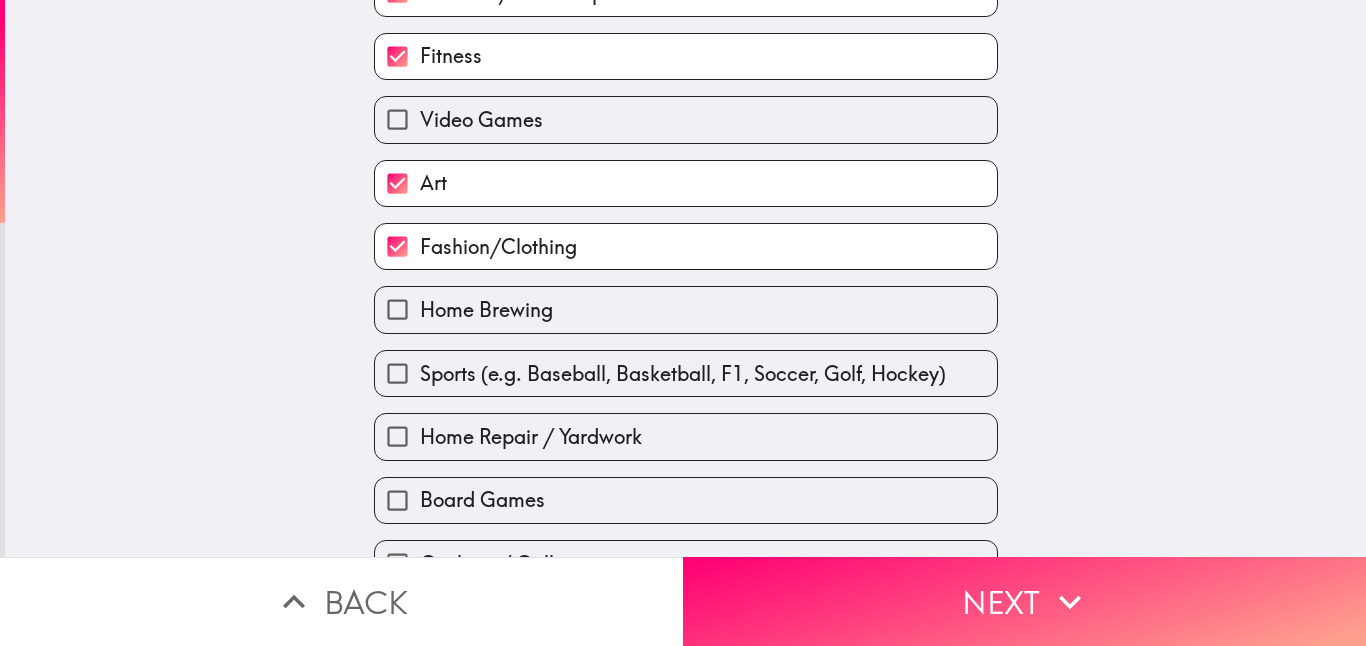 click on "Sports (e.g. Baseball, Basketball, F1, Soccer, Golf, Hockey)" at bounding box center [397, 373] 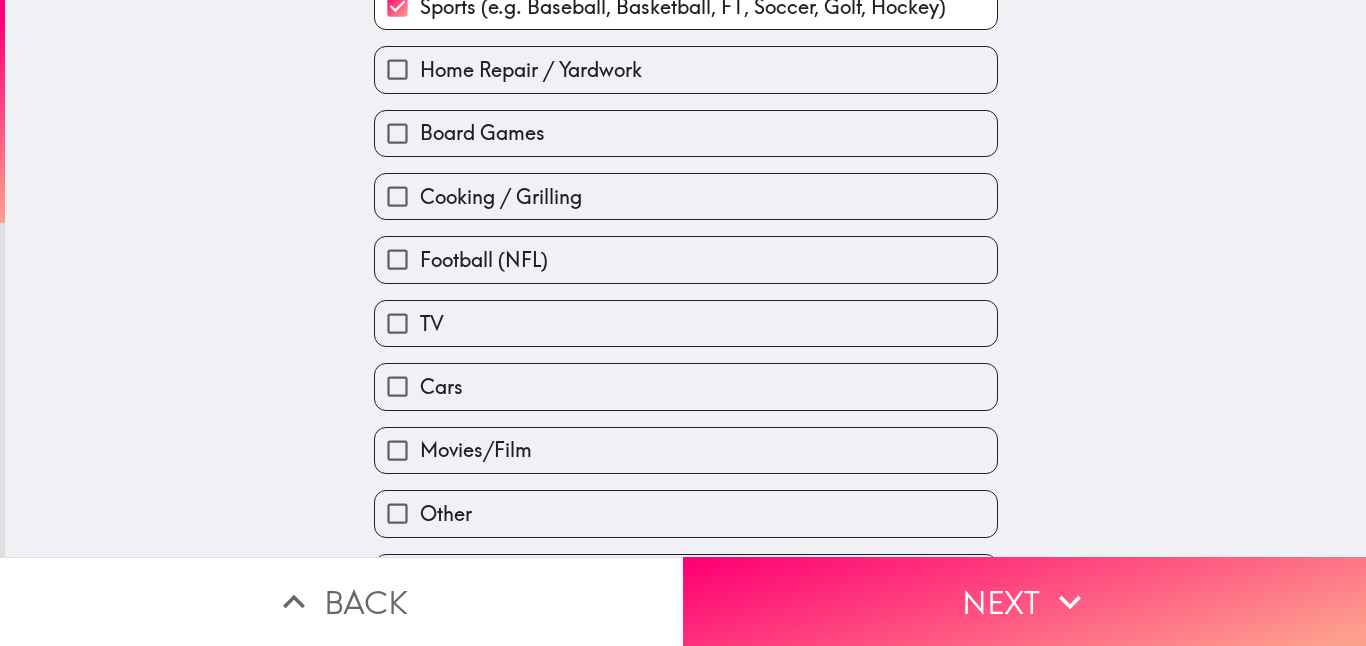 scroll, scrollTop: 788, scrollLeft: 0, axis: vertical 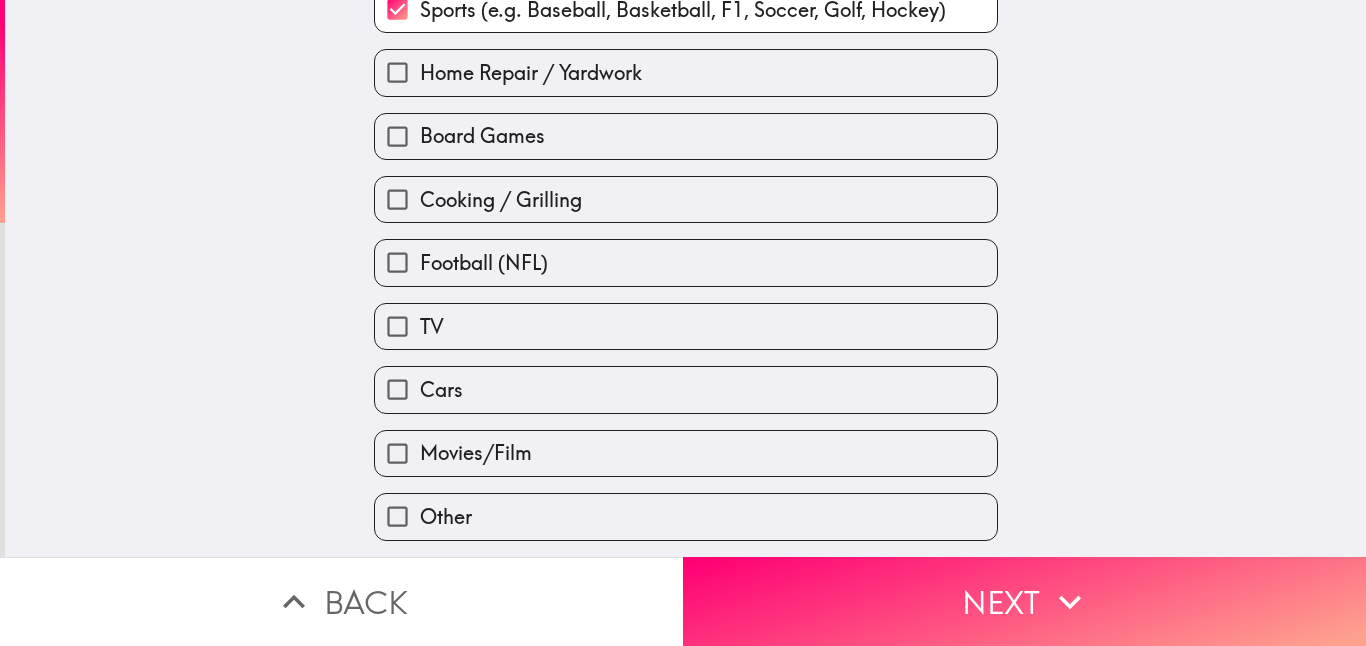 click on "Home Repair / Yardwork" at bounding box center (397, 72) 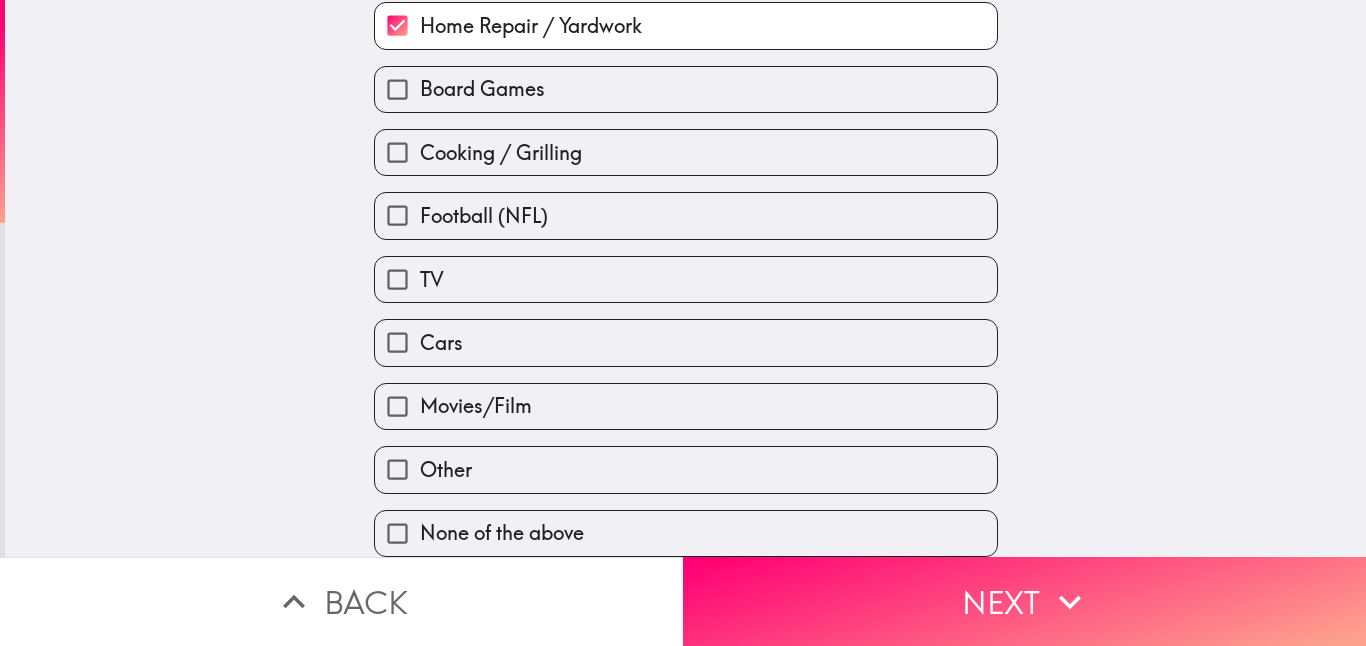 scroll, scrollTop: 993, scrollLeft: 0, axis: vertical 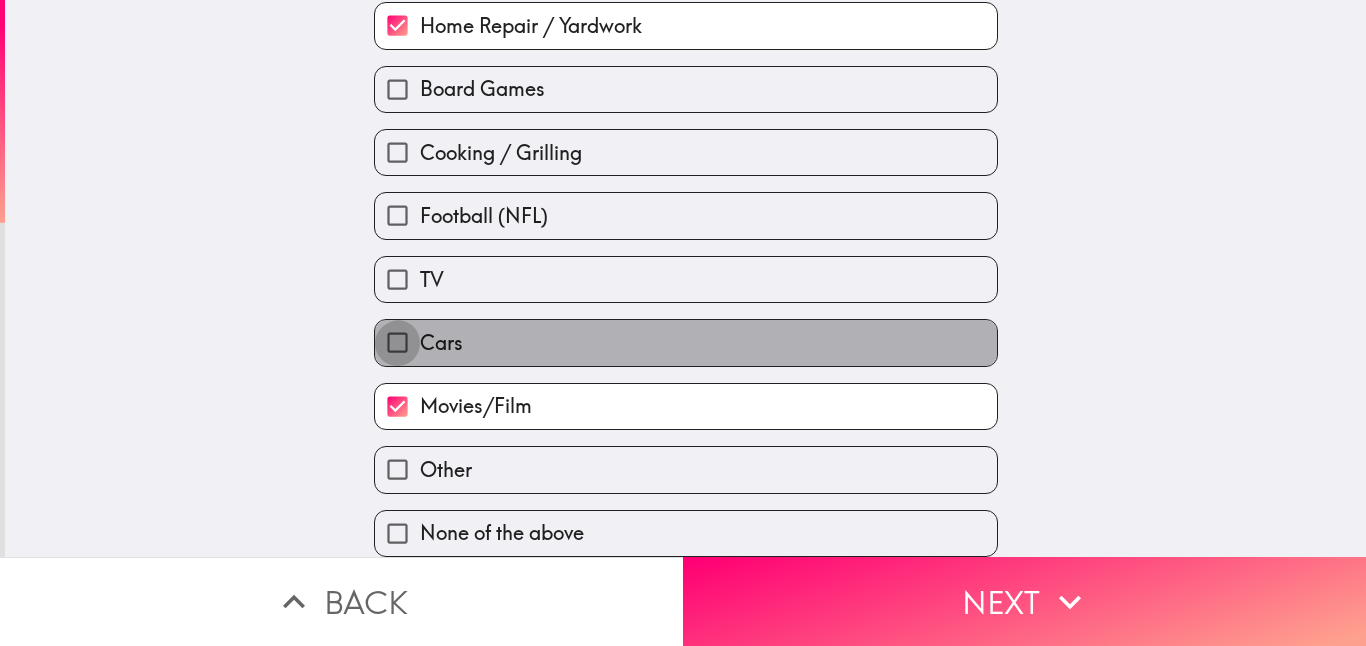 click on "Cars" at bounding box center [397, 342] 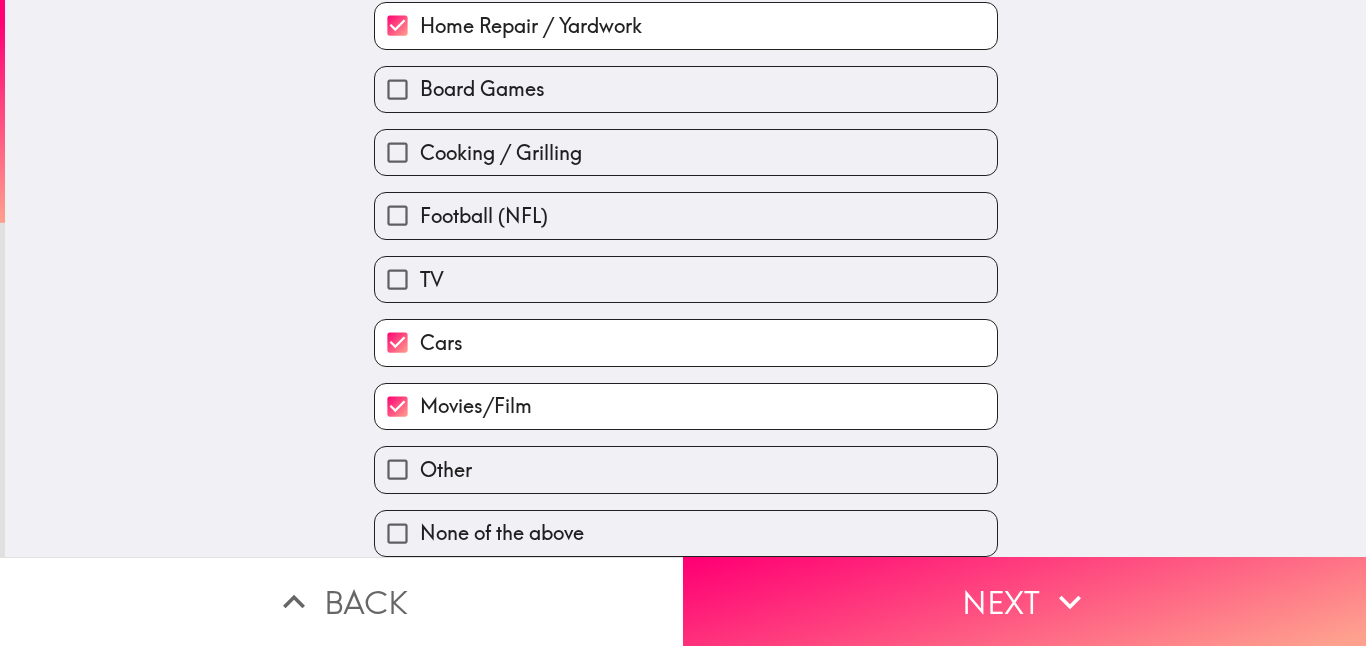 click on "Football (NFL)" at bounding box center (397, 215) 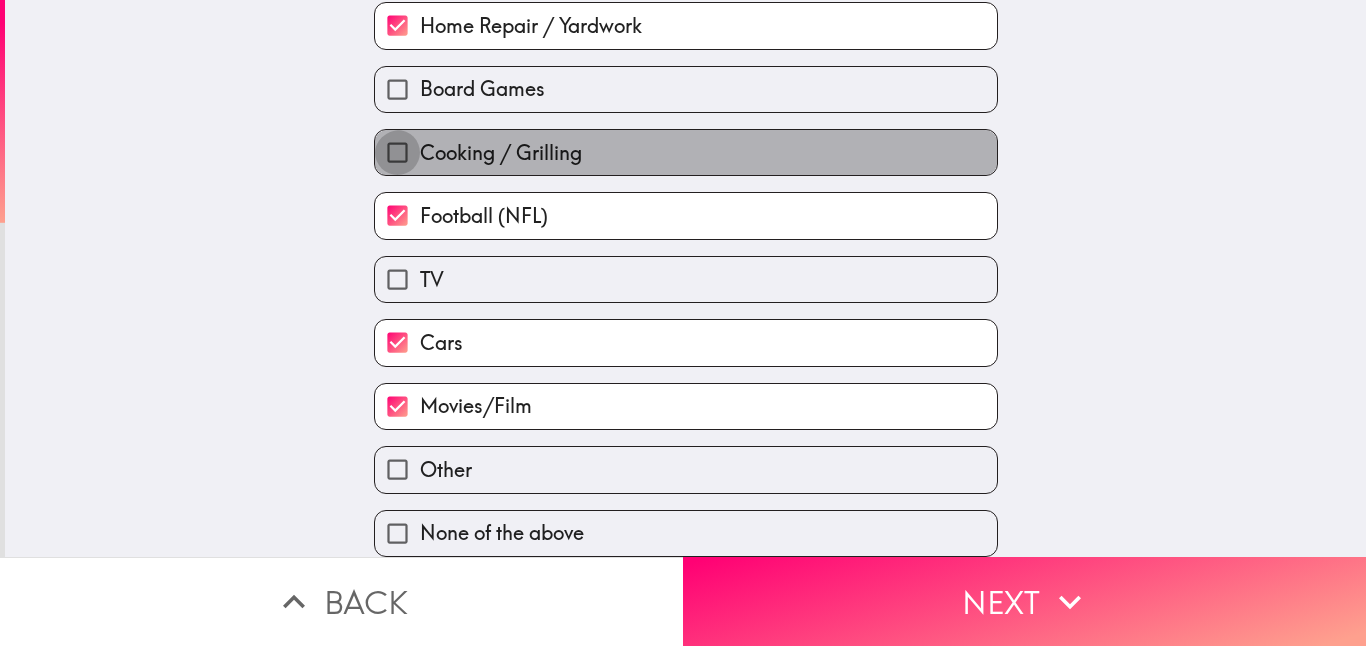 click on "Cooking / Grilling" at bounding box center [397, 152] 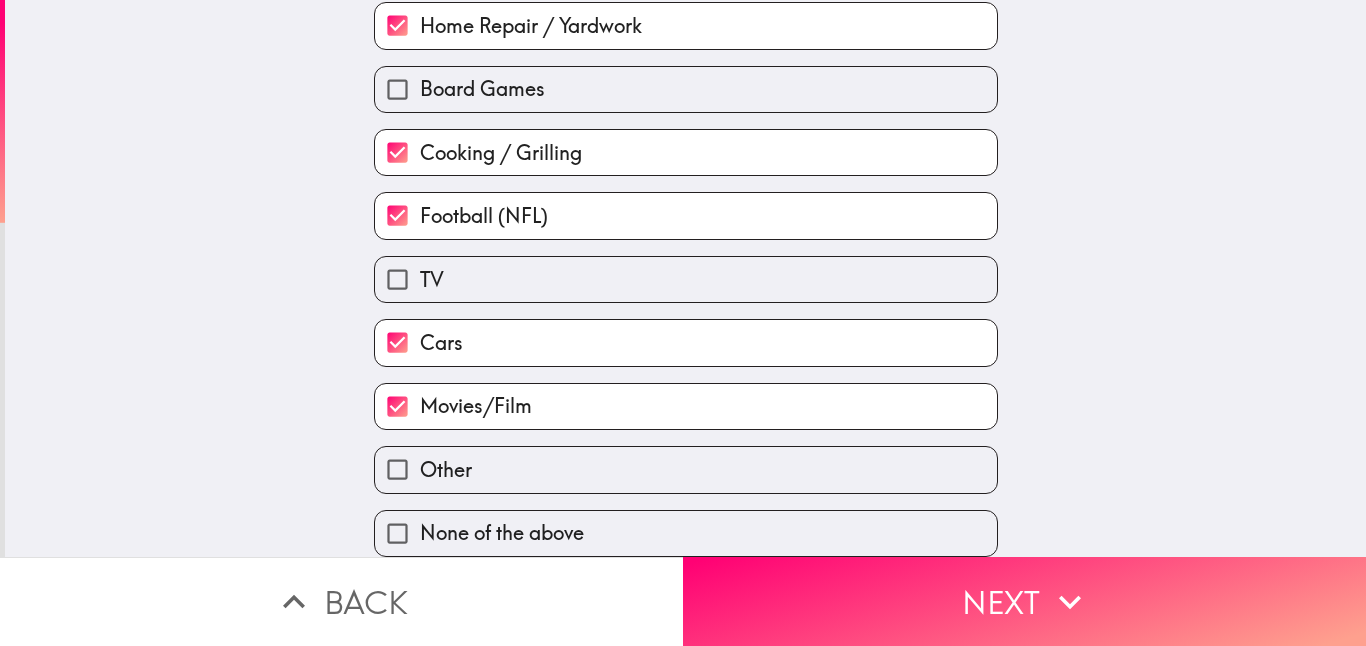 scroll, scrollTop: 896, scrollLeft: 0, axis: vertical 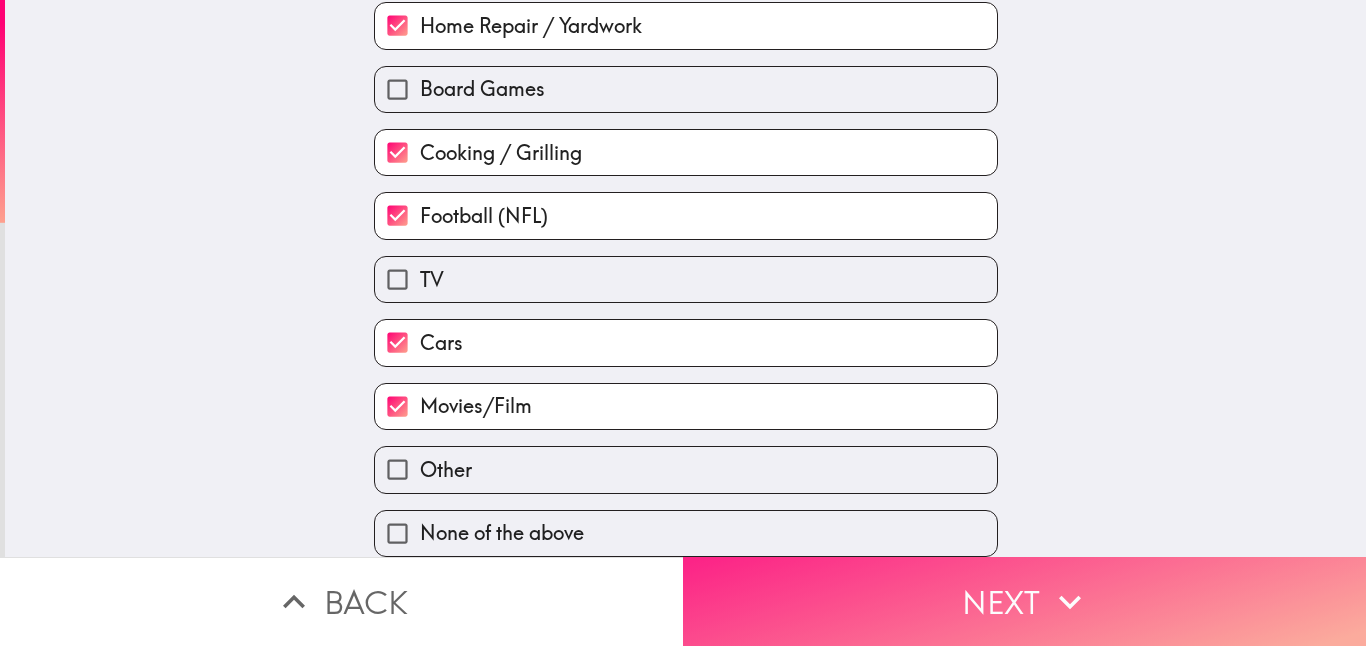 click on "Next" at bounding box center [1024, 601] 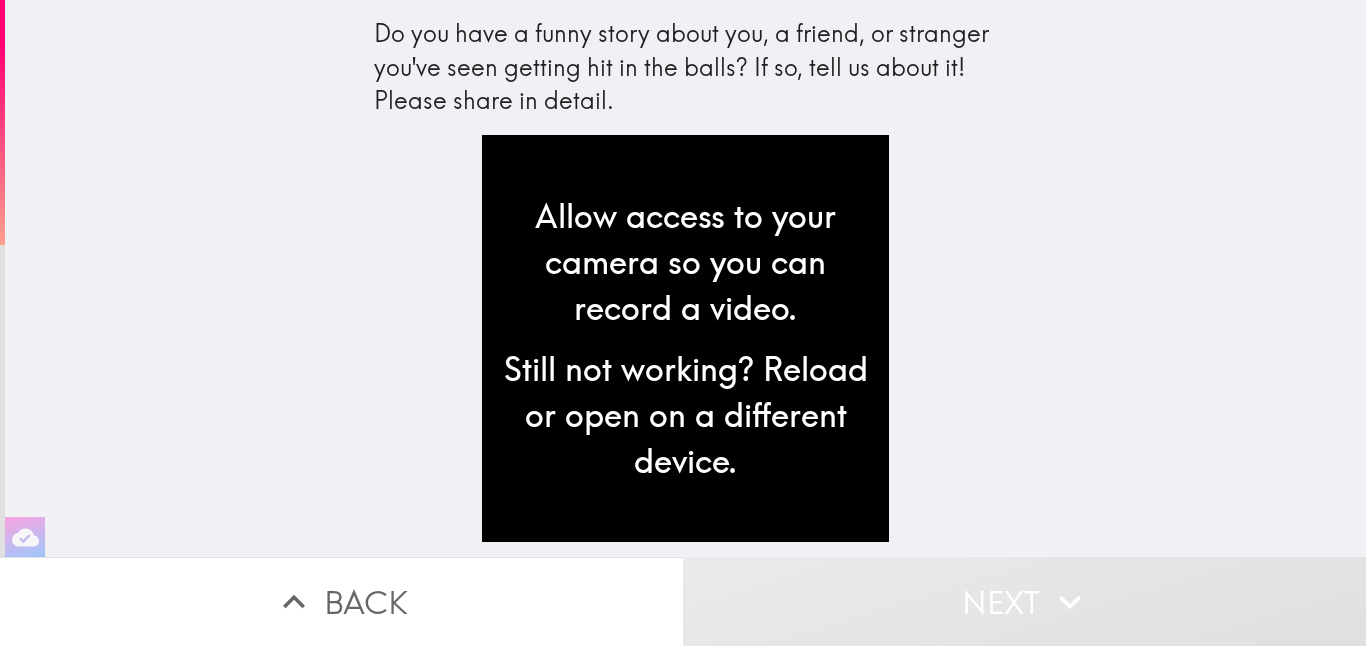 scroll, scrollTop: 0, scrollLeft: 0, axis: both 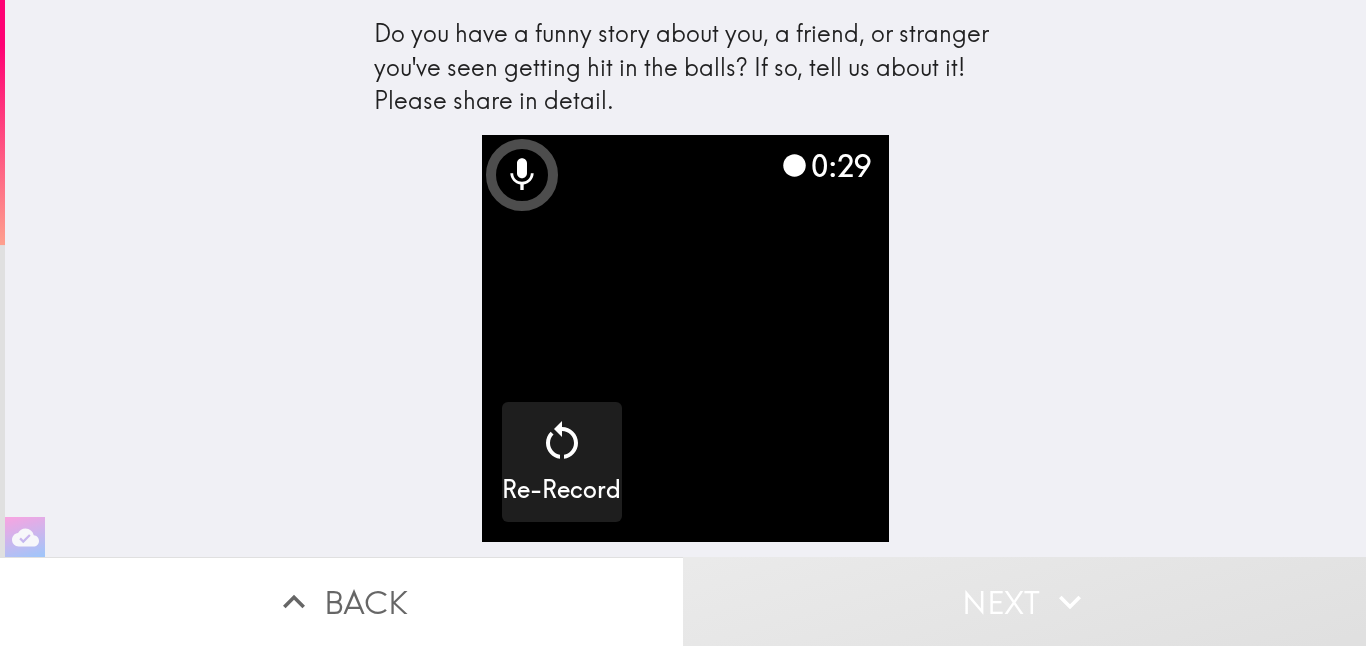 click 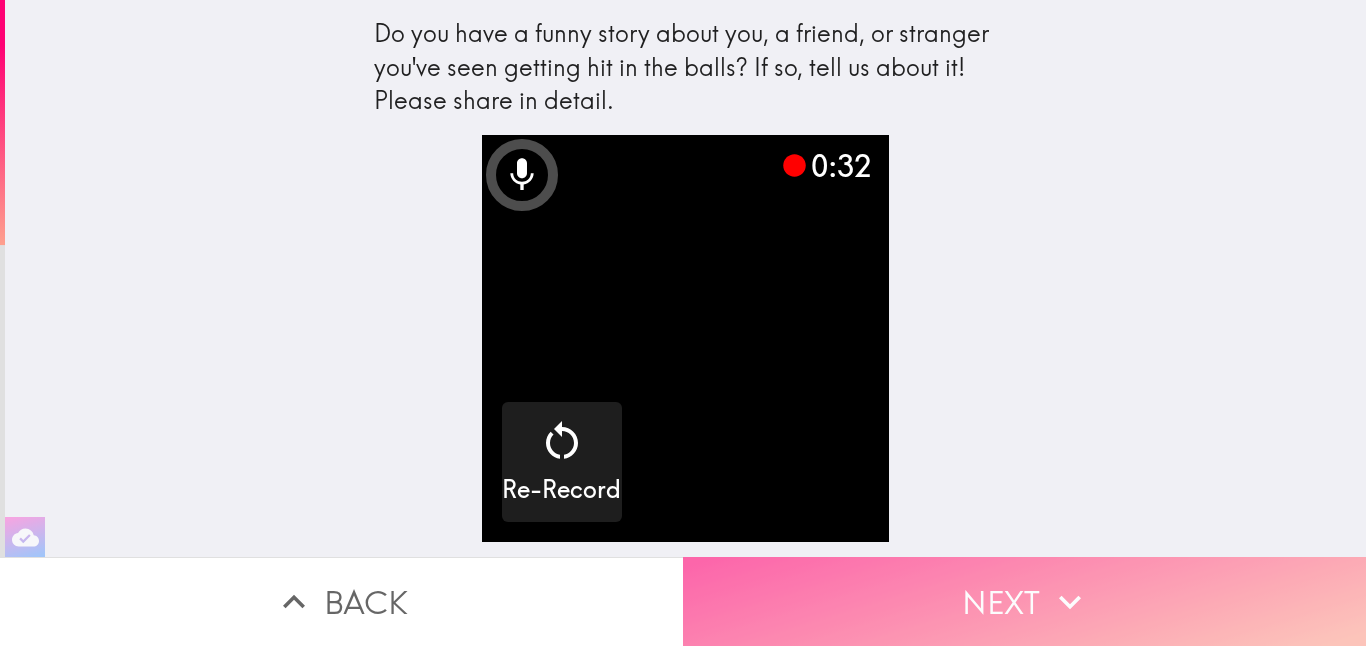 click 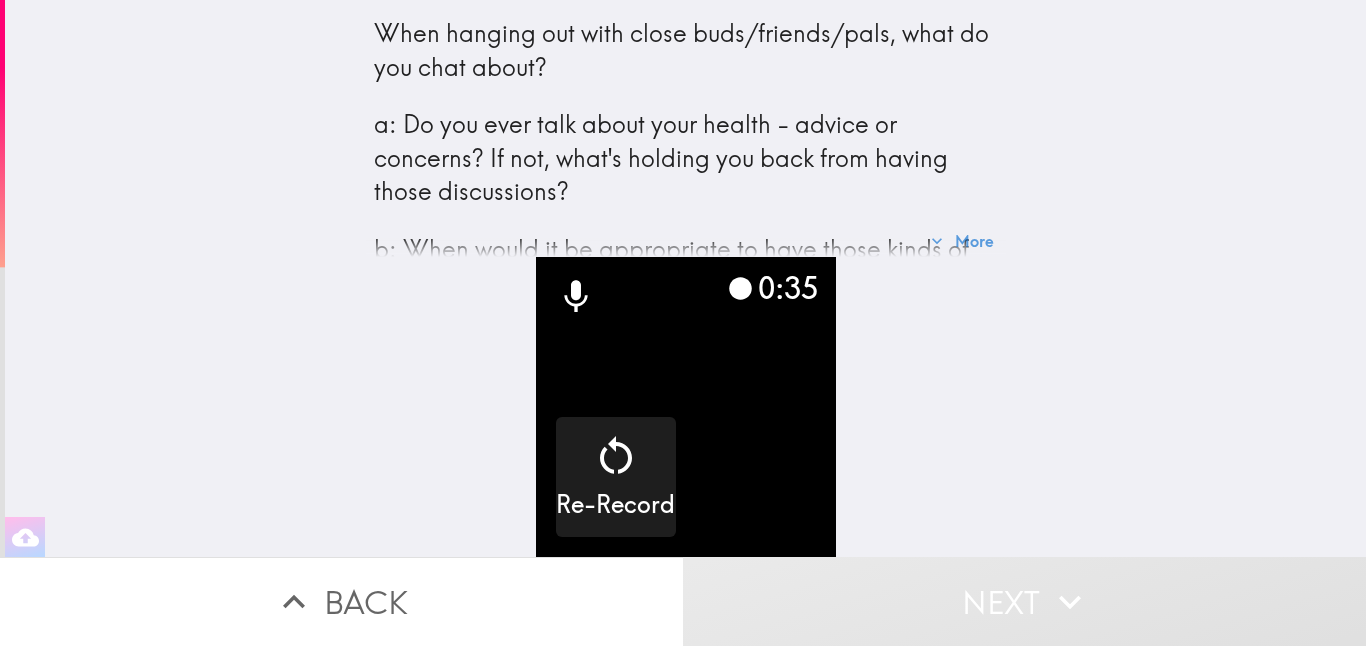 click 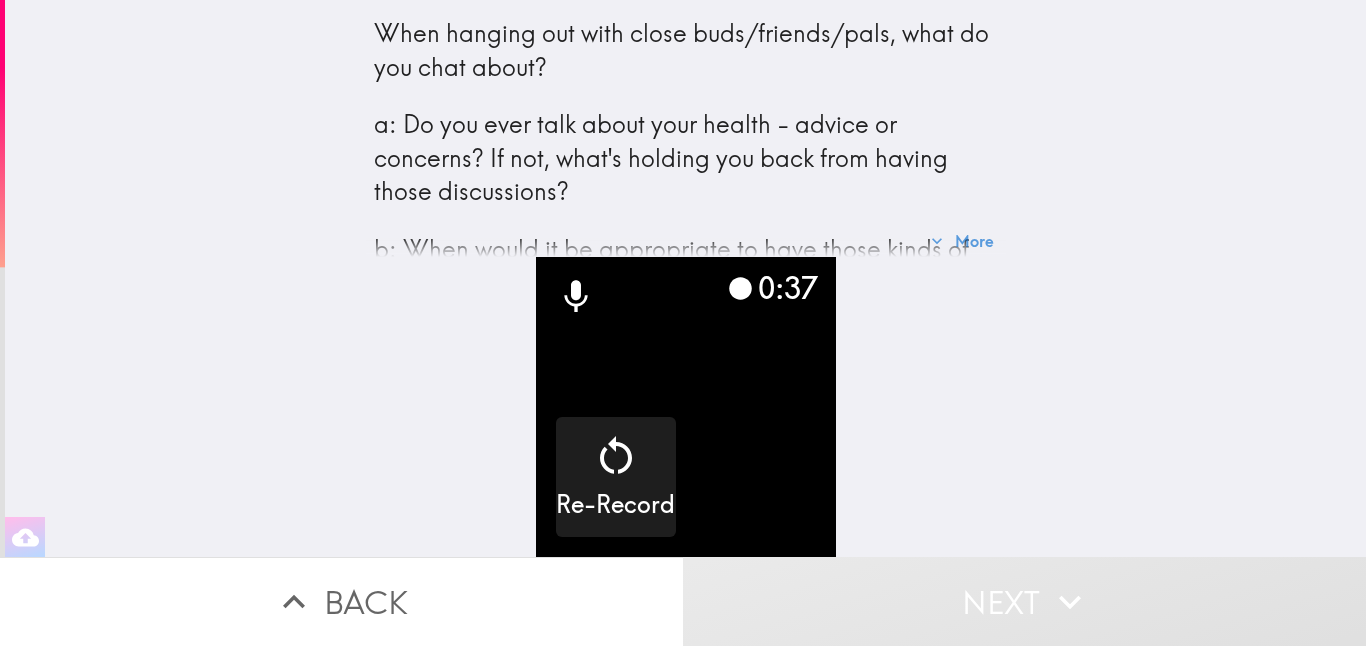 click 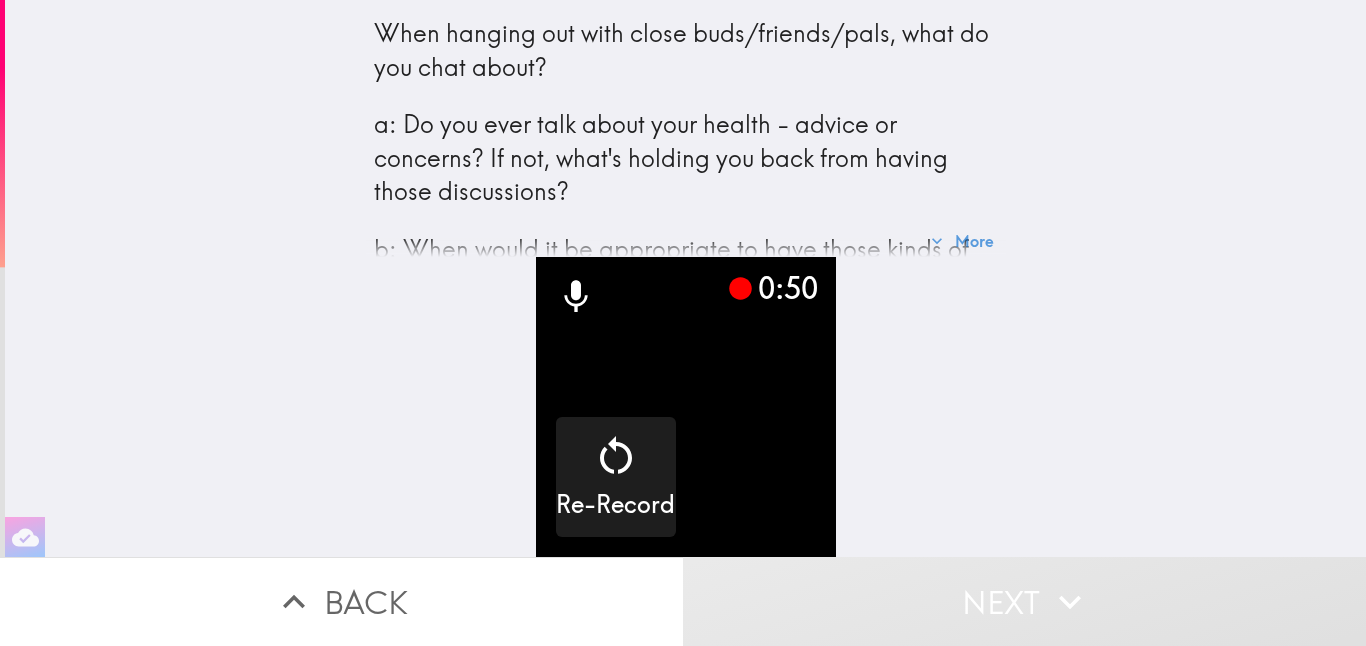 scroll, scrollTop: 211, scrollLeft: 0, axis: vertical 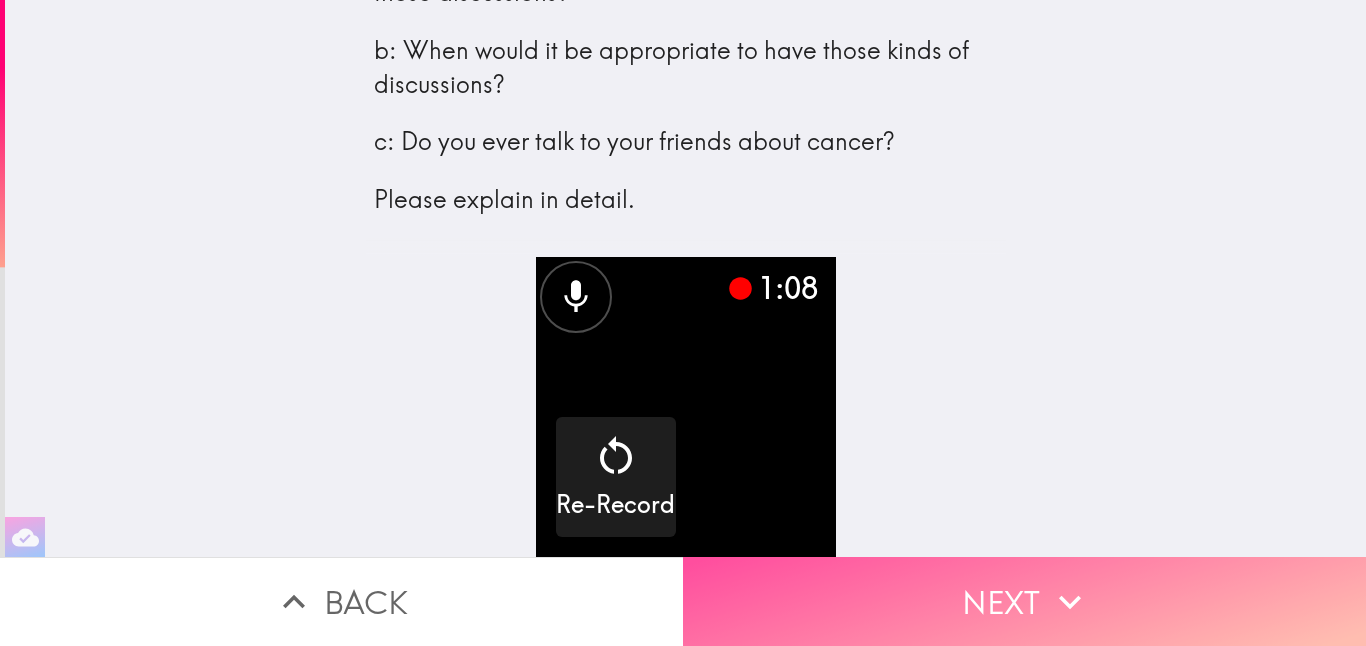 click on "Next" at bounding box center [1024, 601] 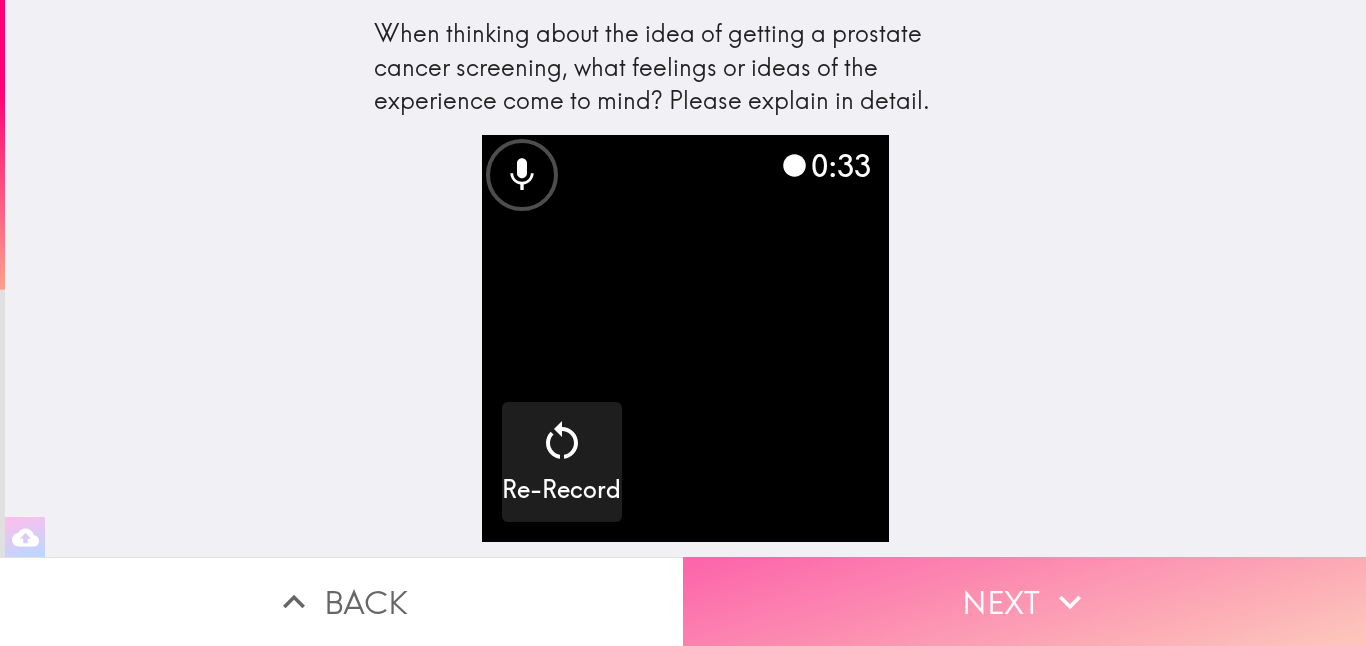 click on "Next" at bounding box center [1024, 601] 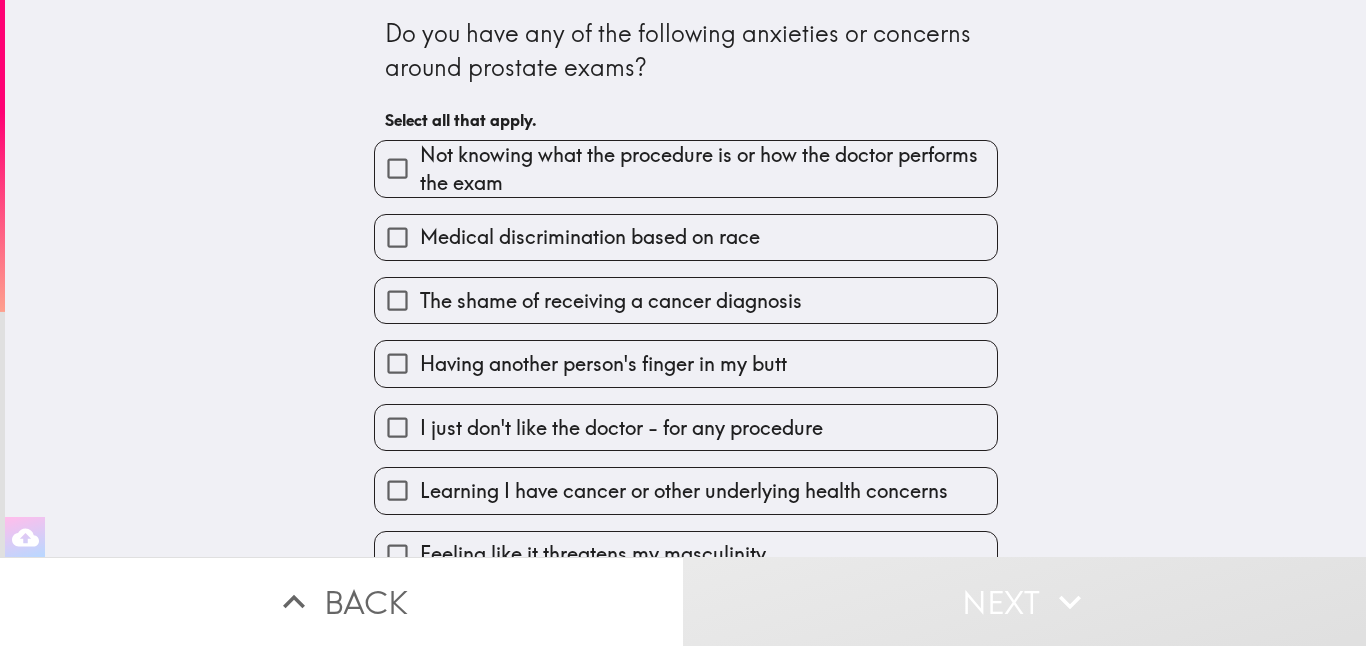click on "Medical discrimination based on race" at bounding box center [397, 237] 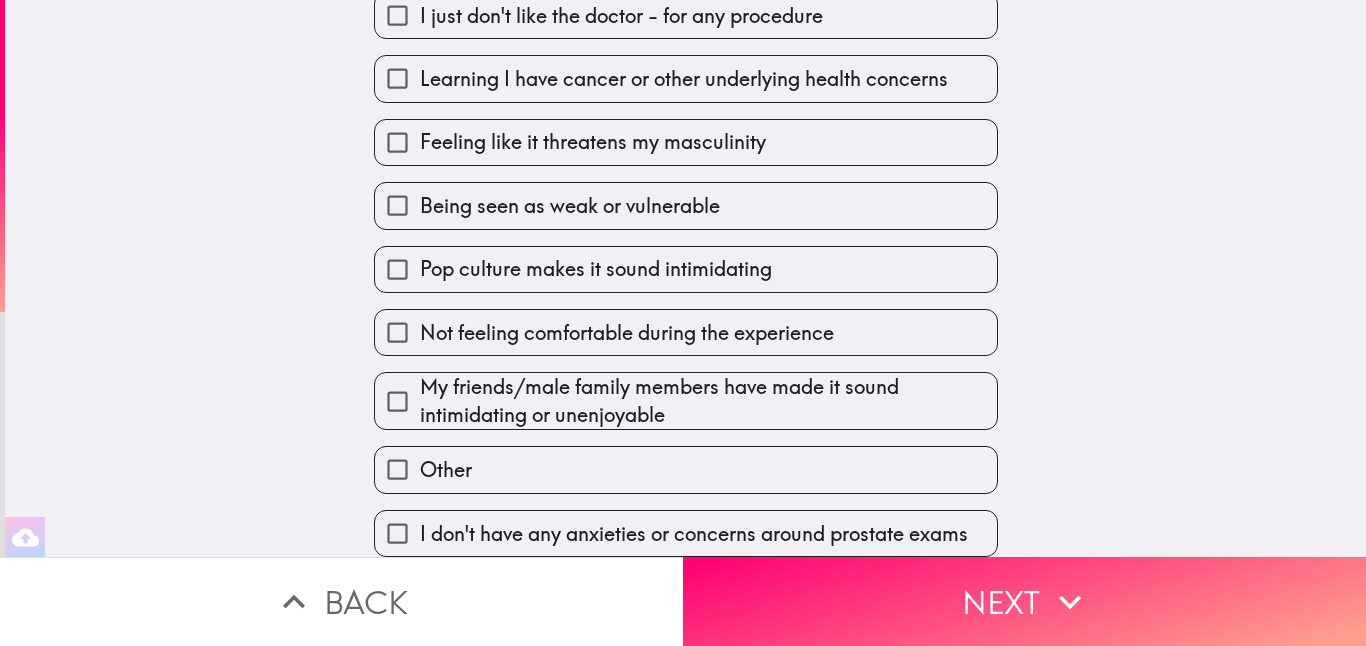 scroll, scrollTop: 508, scrollLeft: 0, axis: vertical 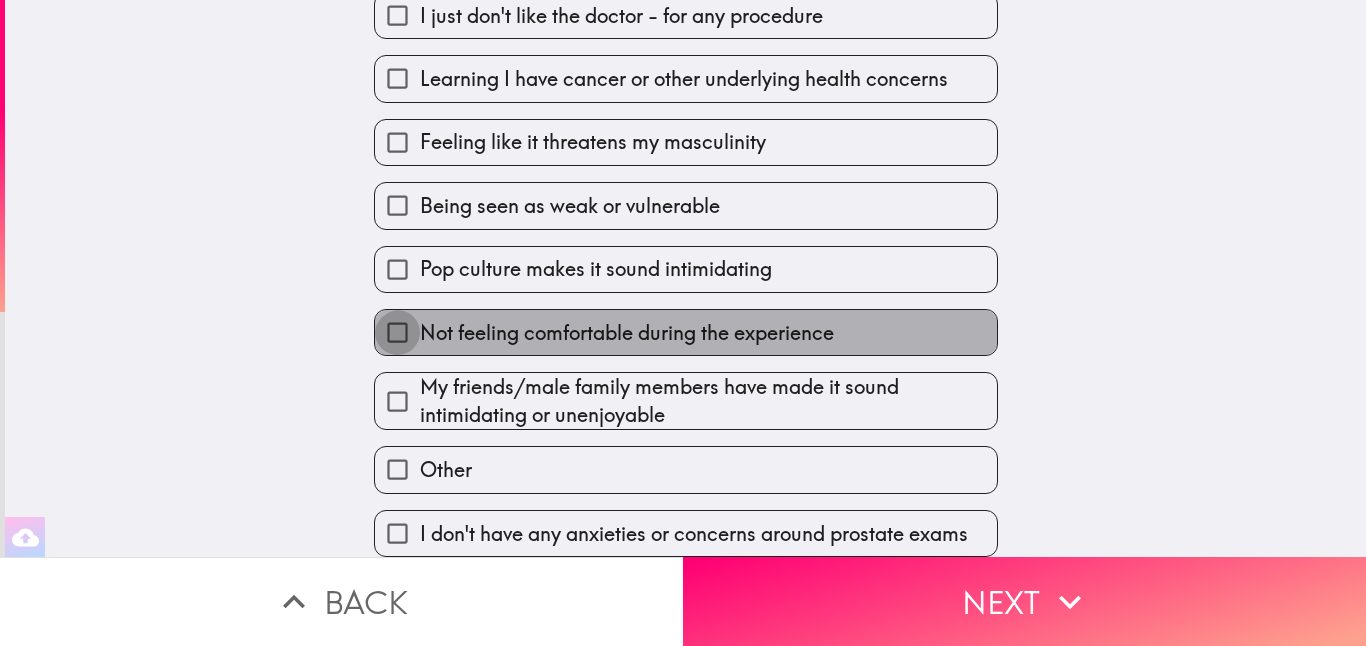 click on "Not feeling comfortable during the experience" at bounding box center (397, 332) 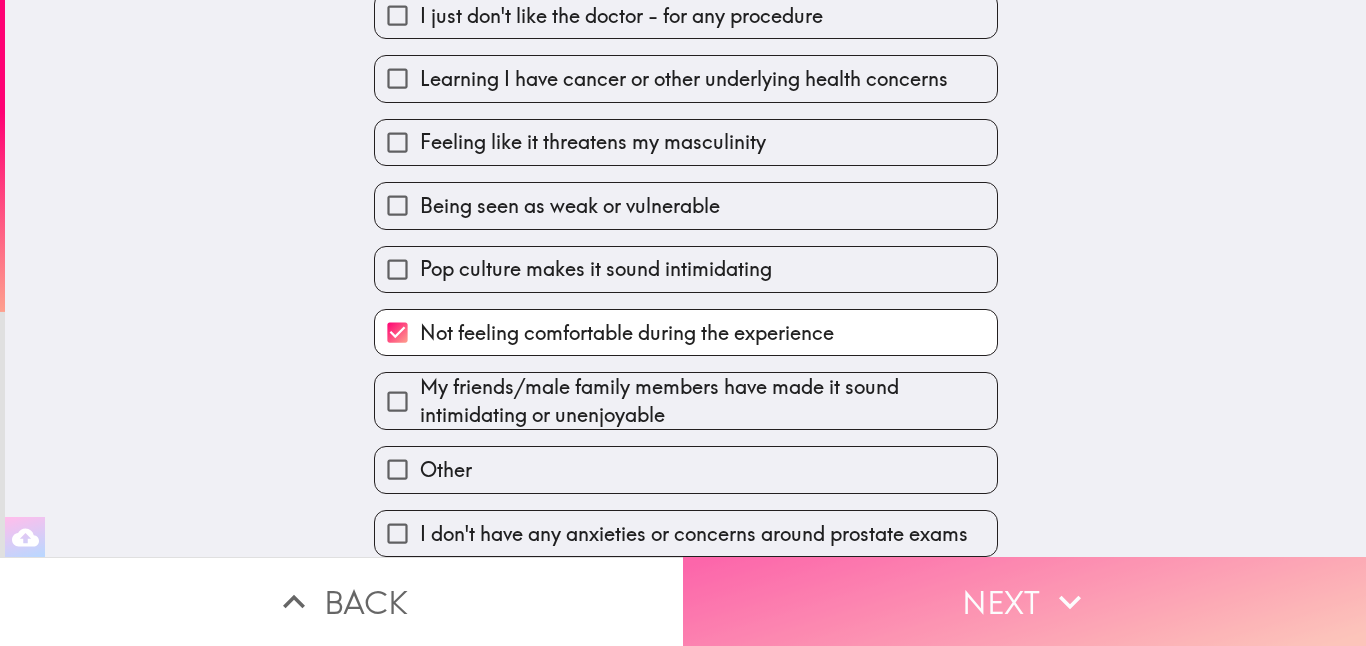 click on "Next" at bounding box center [1024, 601] 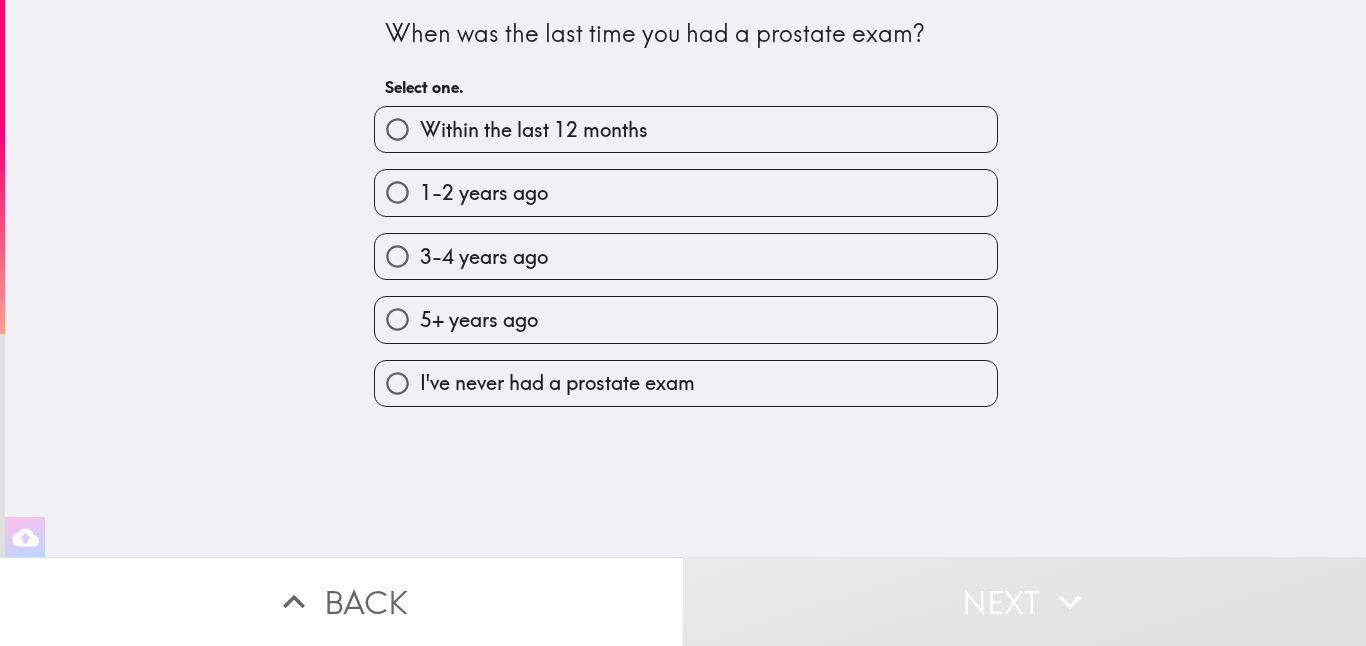 scroll, scrollTop: 0, scrollLeft: 0, axis: both 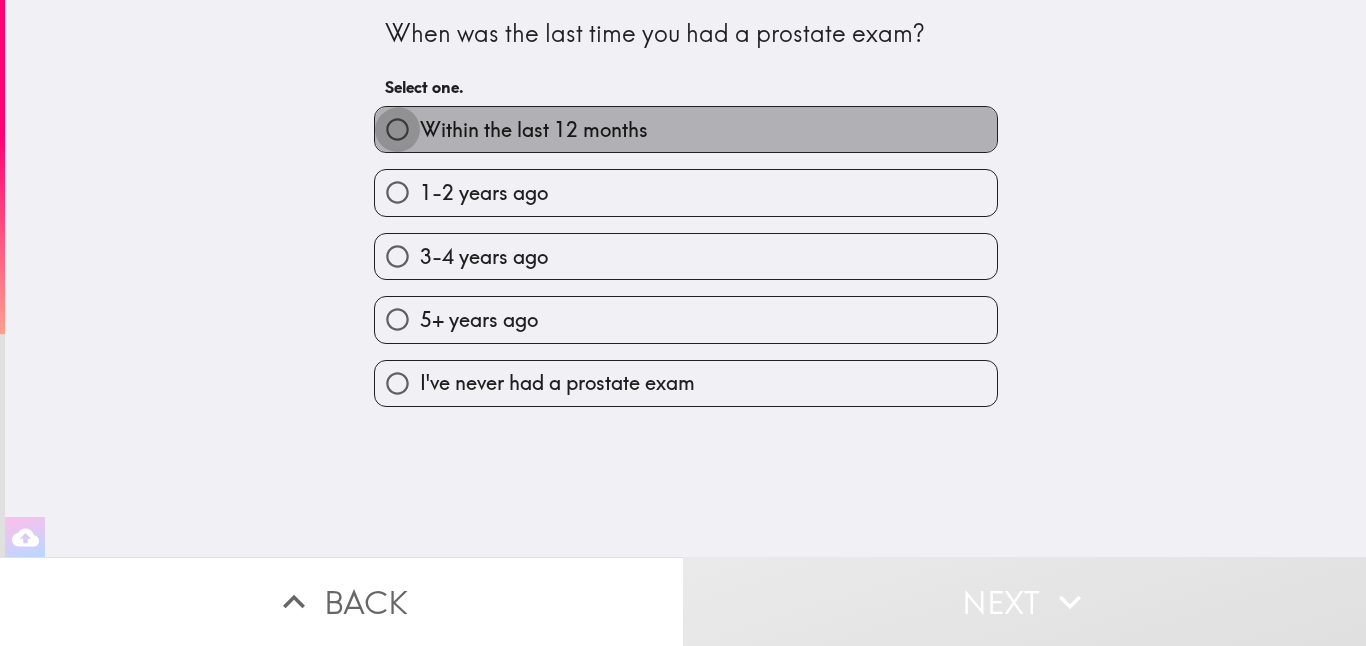 click on "Within the last 12 months" at bounding box center [397, 129] 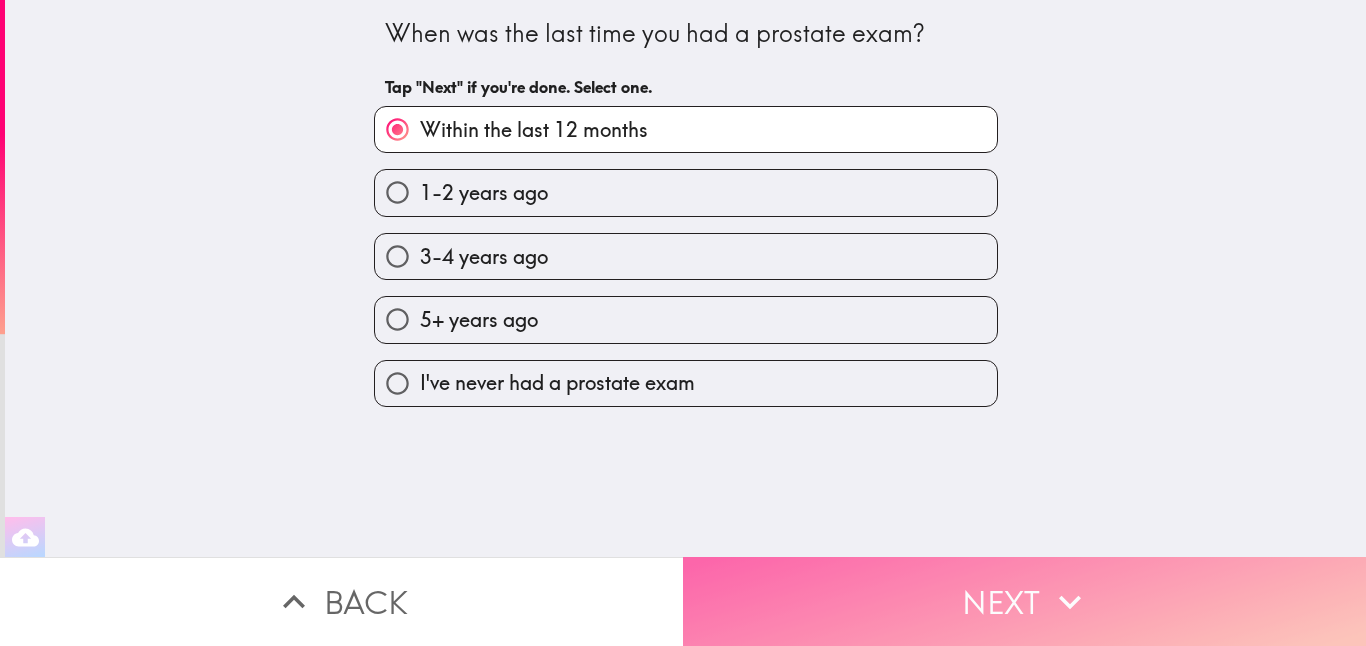 click on "Next" at bounding box center (1024, 601) 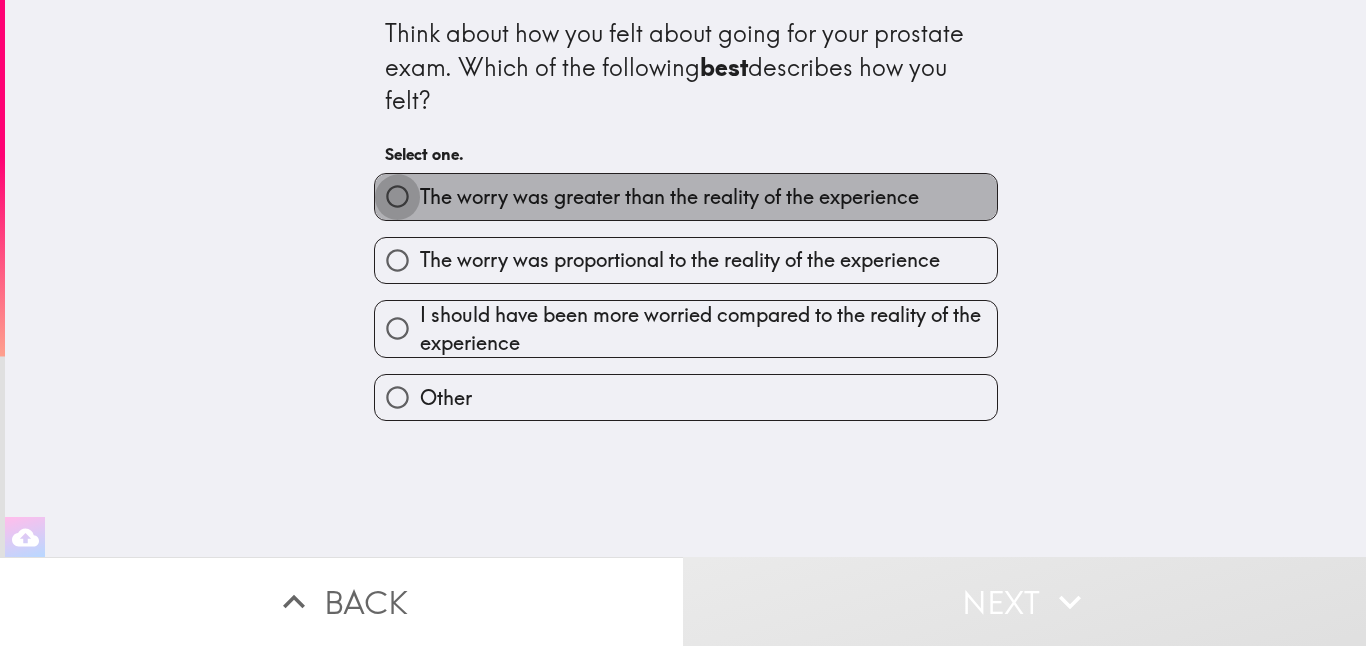 click on "The worry was greater than the reality of the experience" at bounding box center (397, 196) 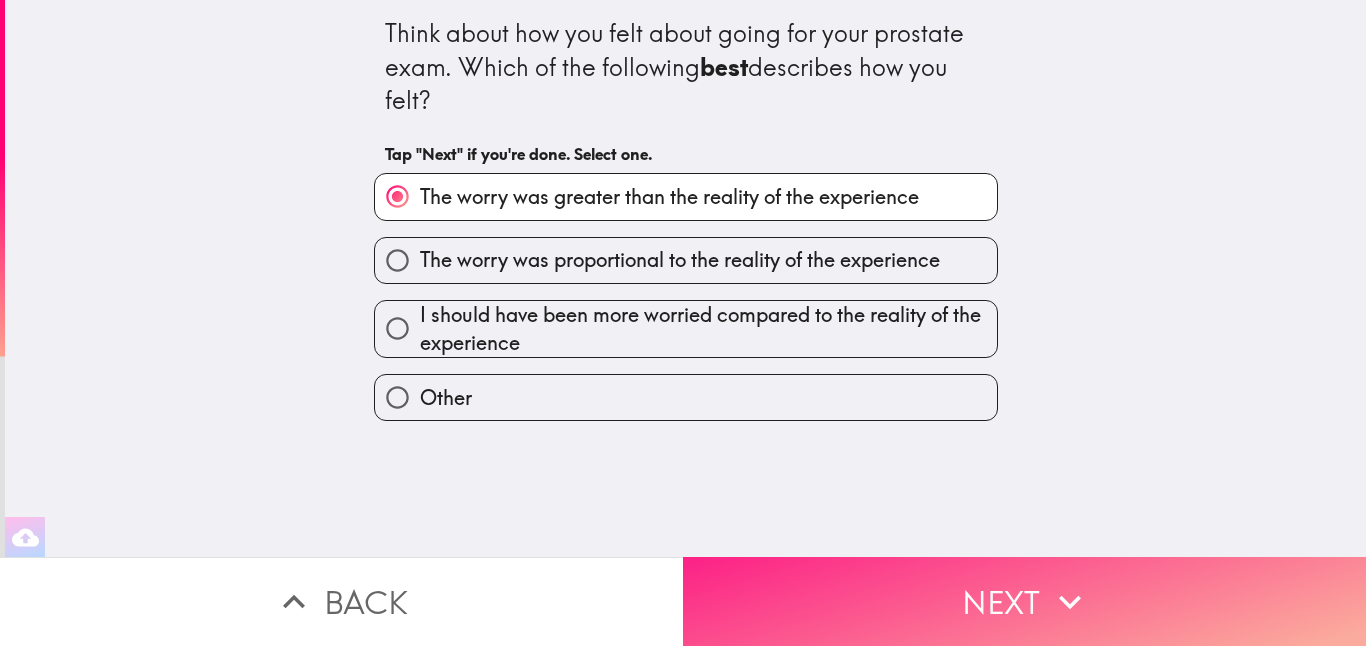 click on "Next" at bounding box center (1024, 601) 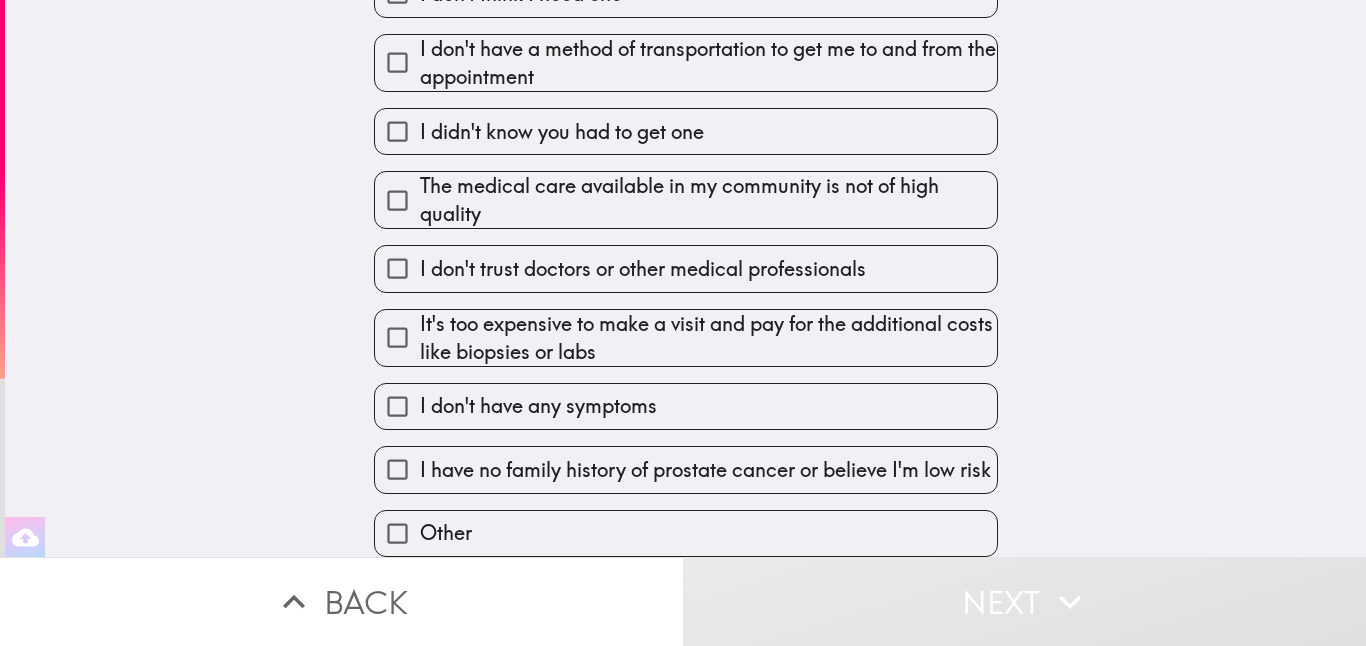 scroll, scrollTop: 449, scrollLeft: 0, axis: vertical 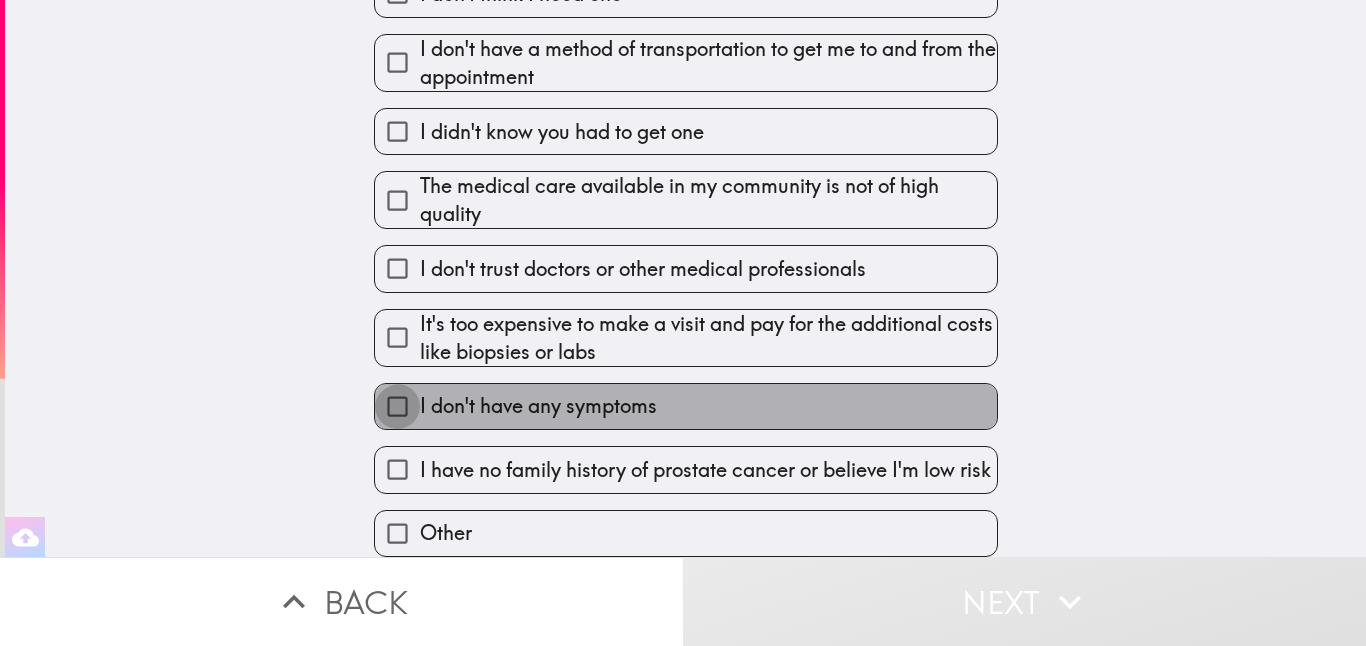 click on "I don't have any symptoms" at bounding box center [397, 406] 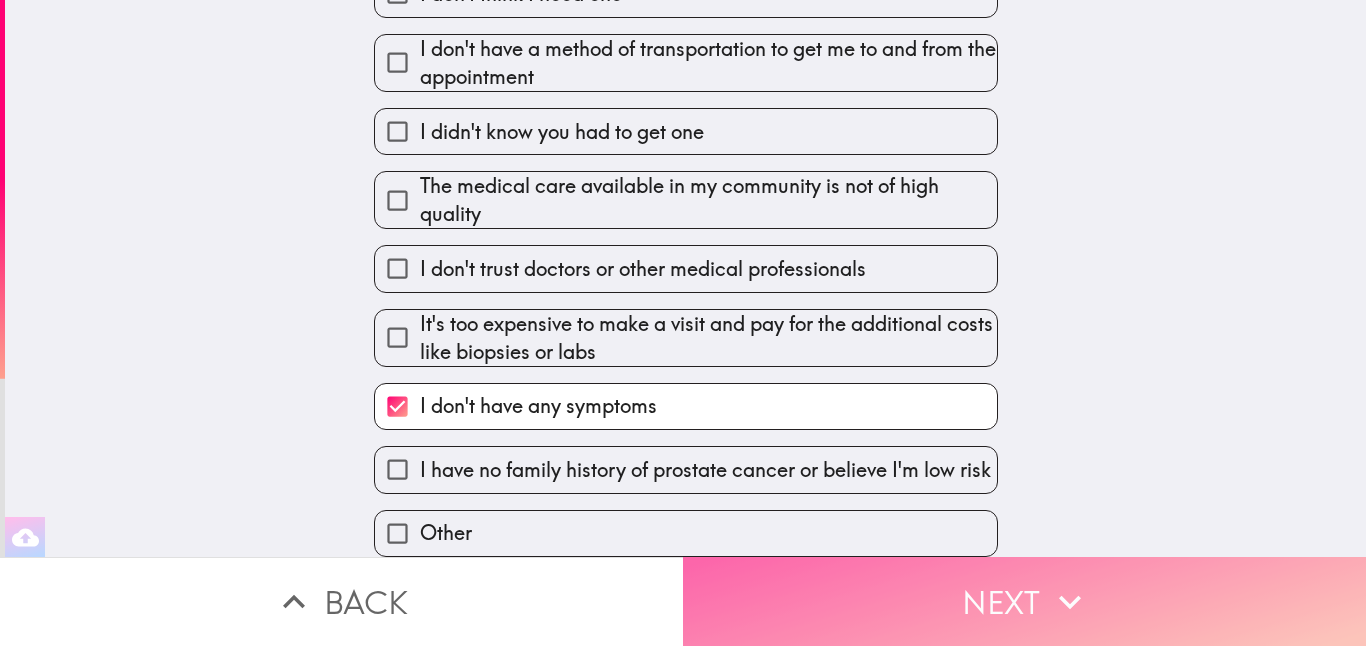 click on "Next" at bounding box center (1024, 601) 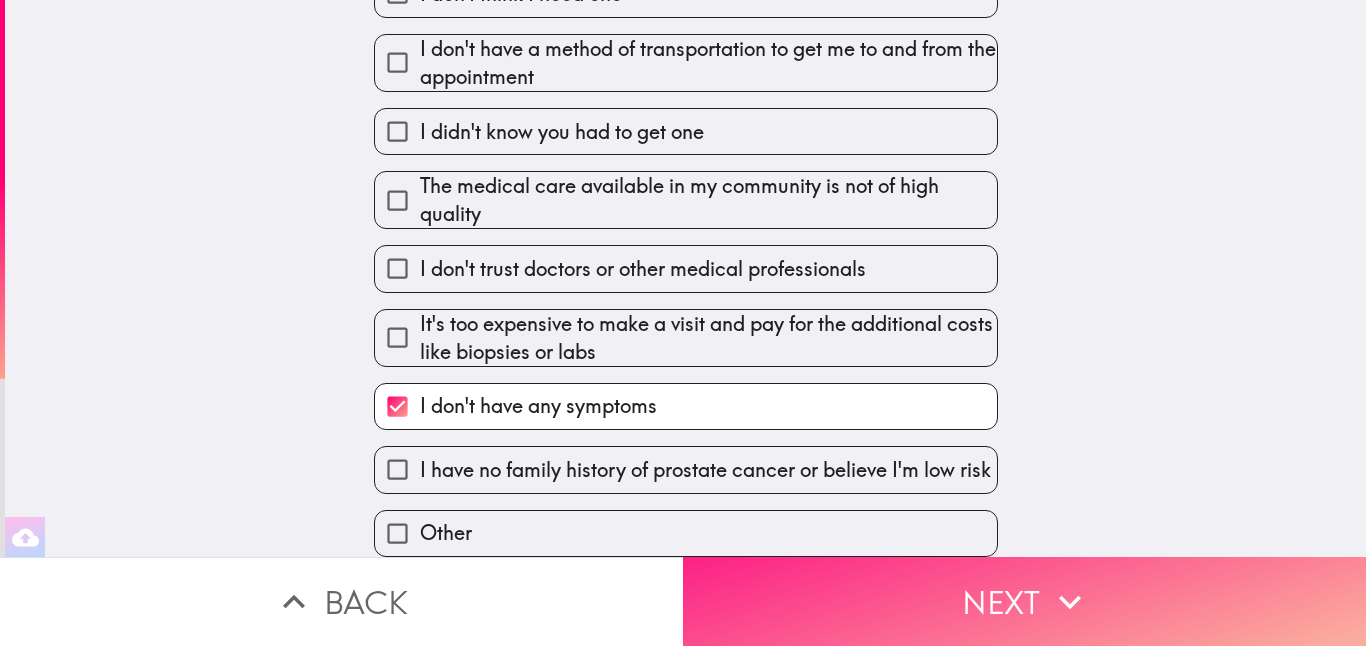 scroll, scrollTop: 378, scrollLeft: 0, axis: vertical 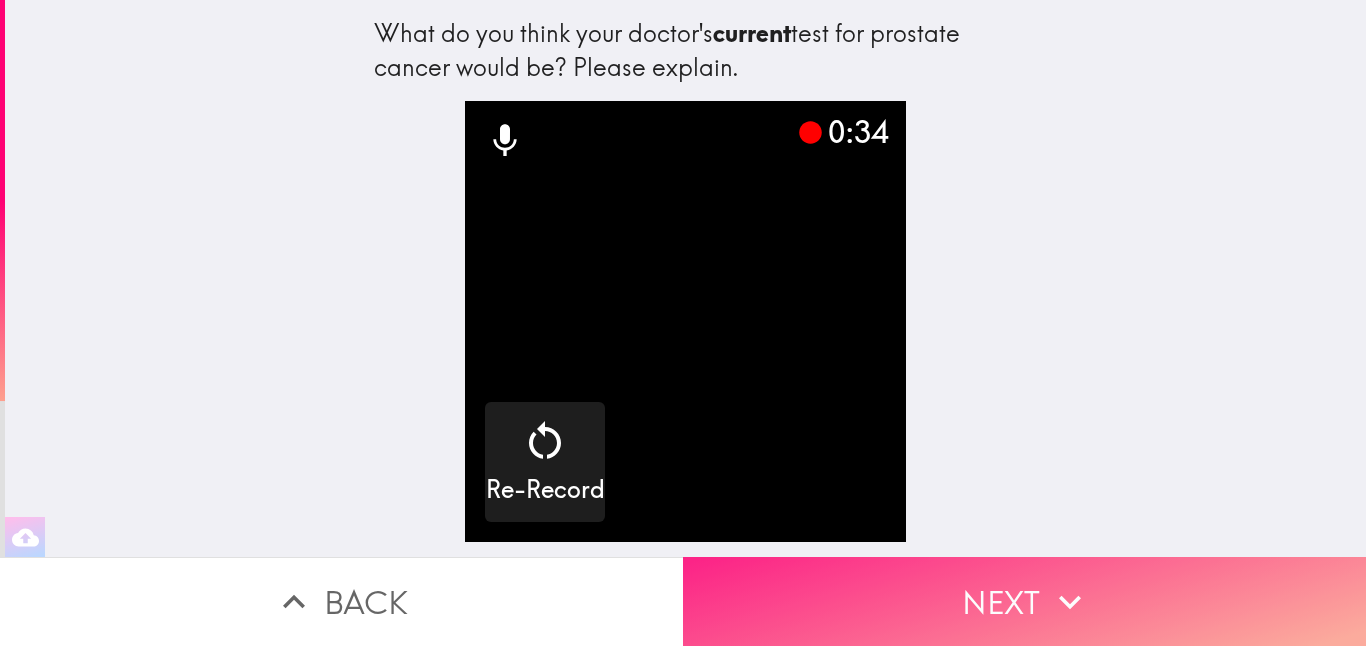 click on "Next" at bounding box center (1024, 601) 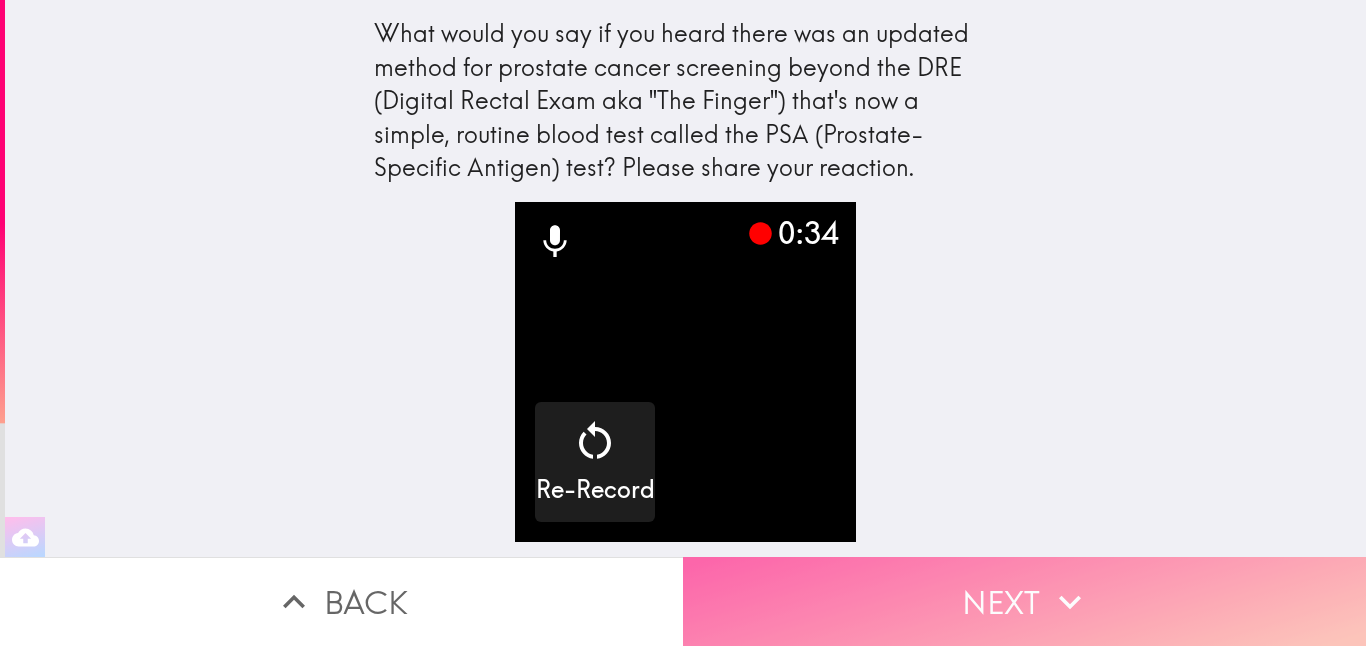 click on "Next" at bounding box center [1024, 601] 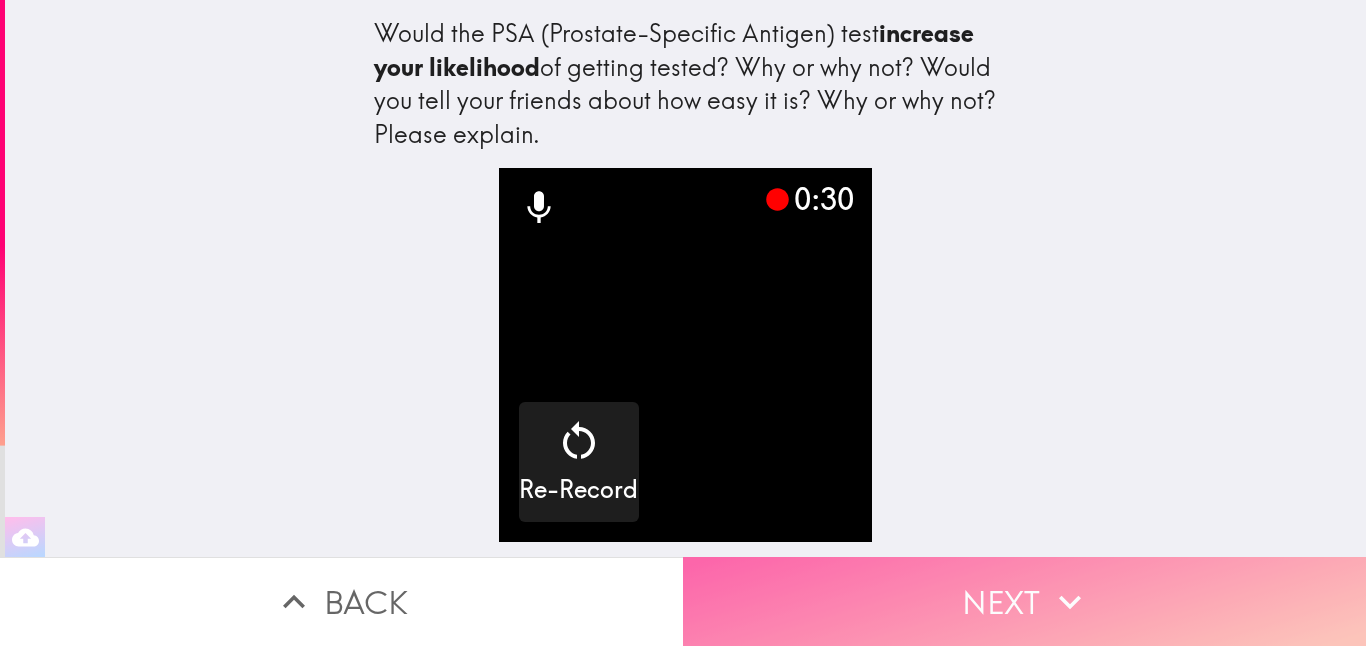 click on "Next" at bounding box center (1024, 601) 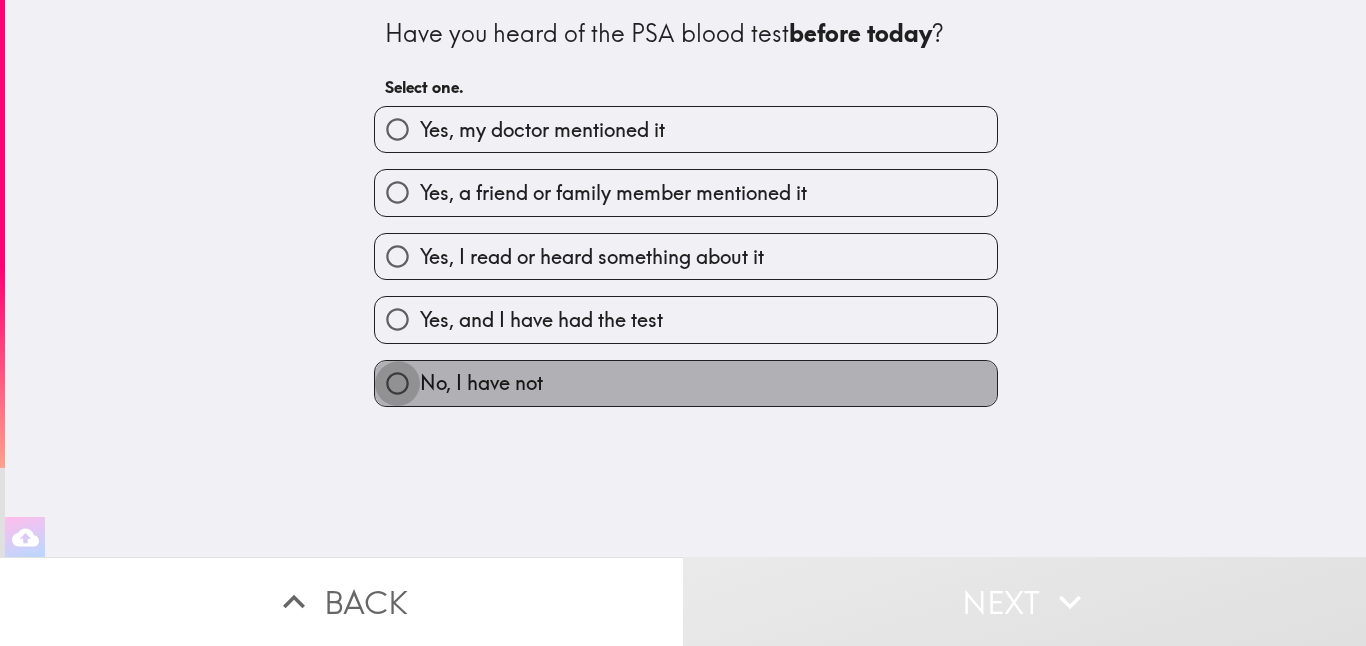 click on "No, I have not" at bounding box center [397, 383] 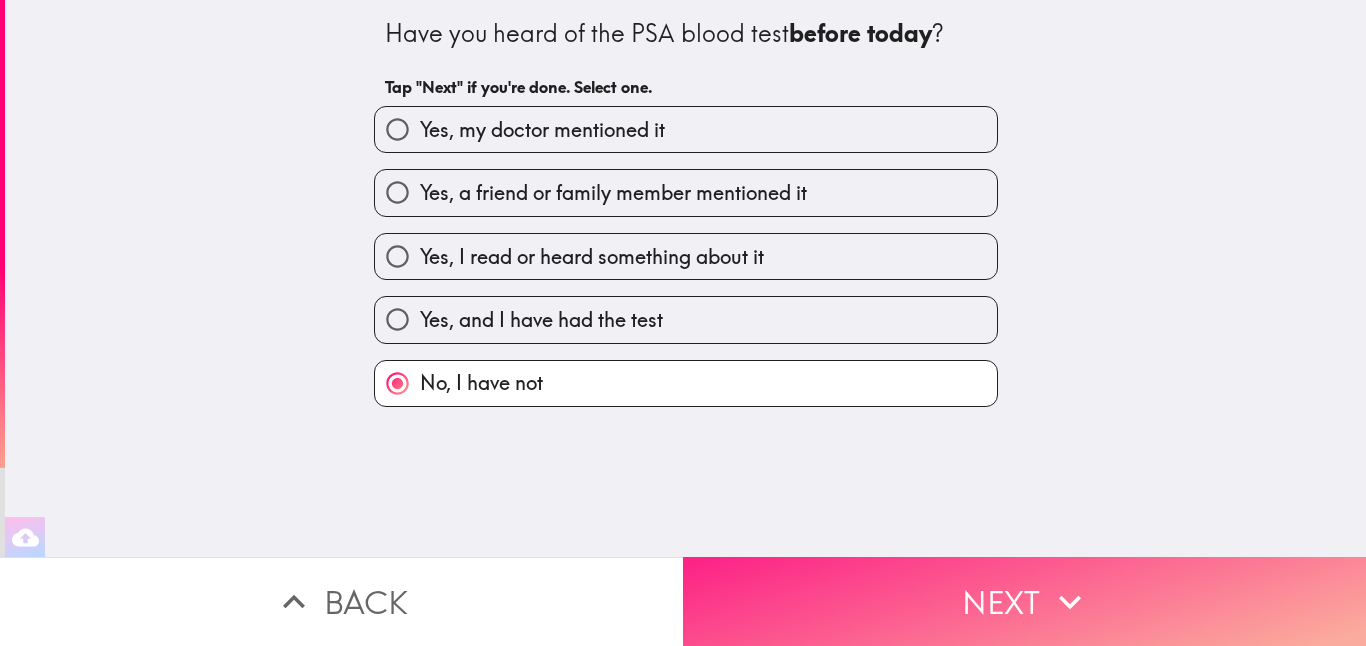 click on "Next" at bounding box center (1024, 601) 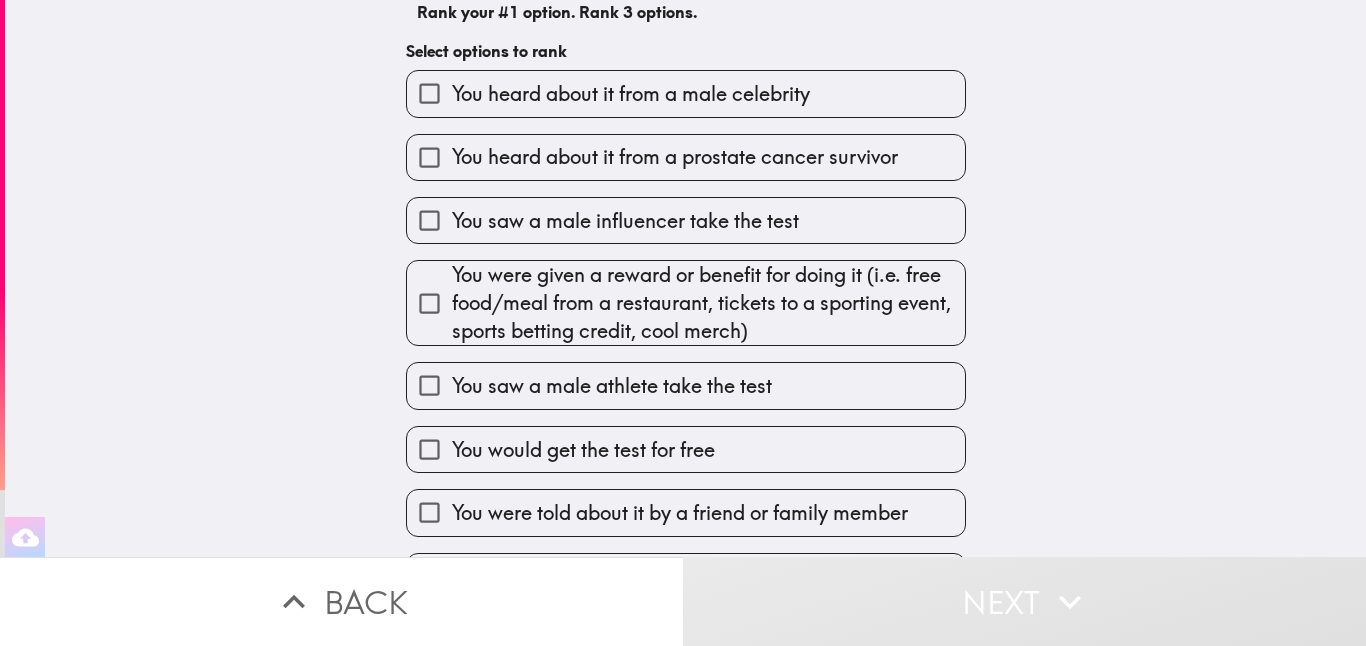 scroll, scrollTop: 192, scrollLeft: 0, axis: vertical 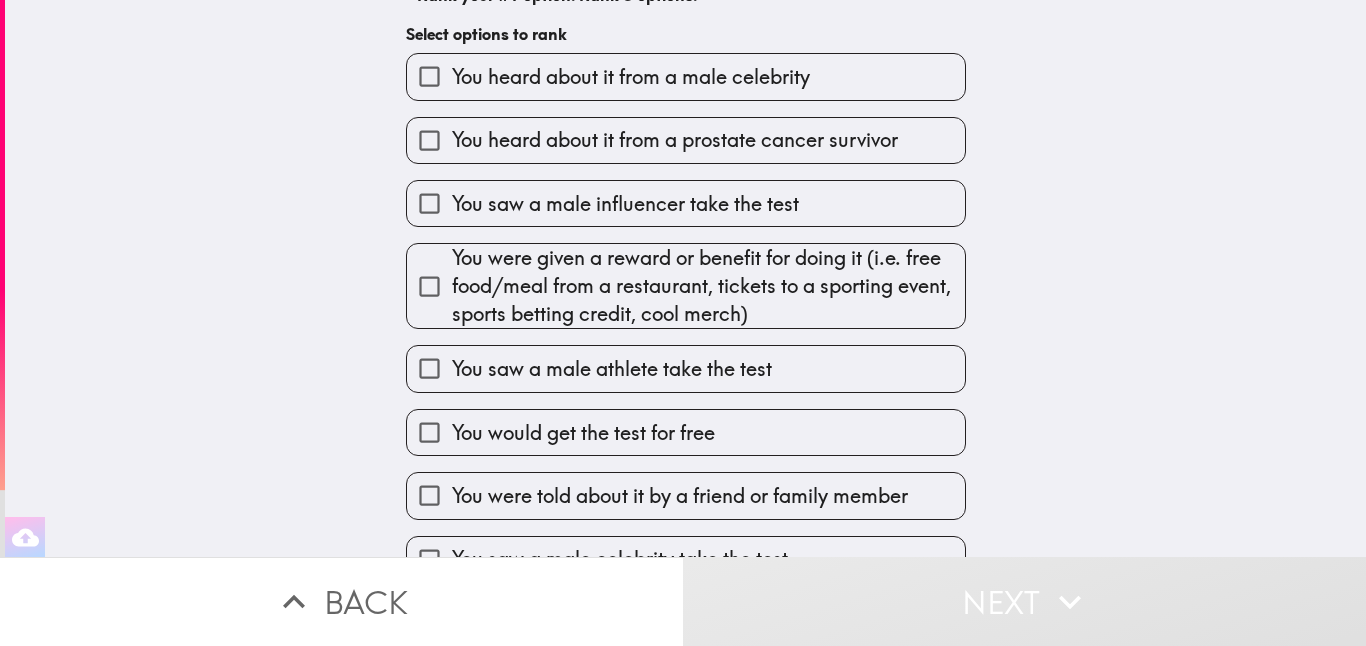 click on "You heard about it from a prostate cancer survivor" at bounding box center [429, 140] 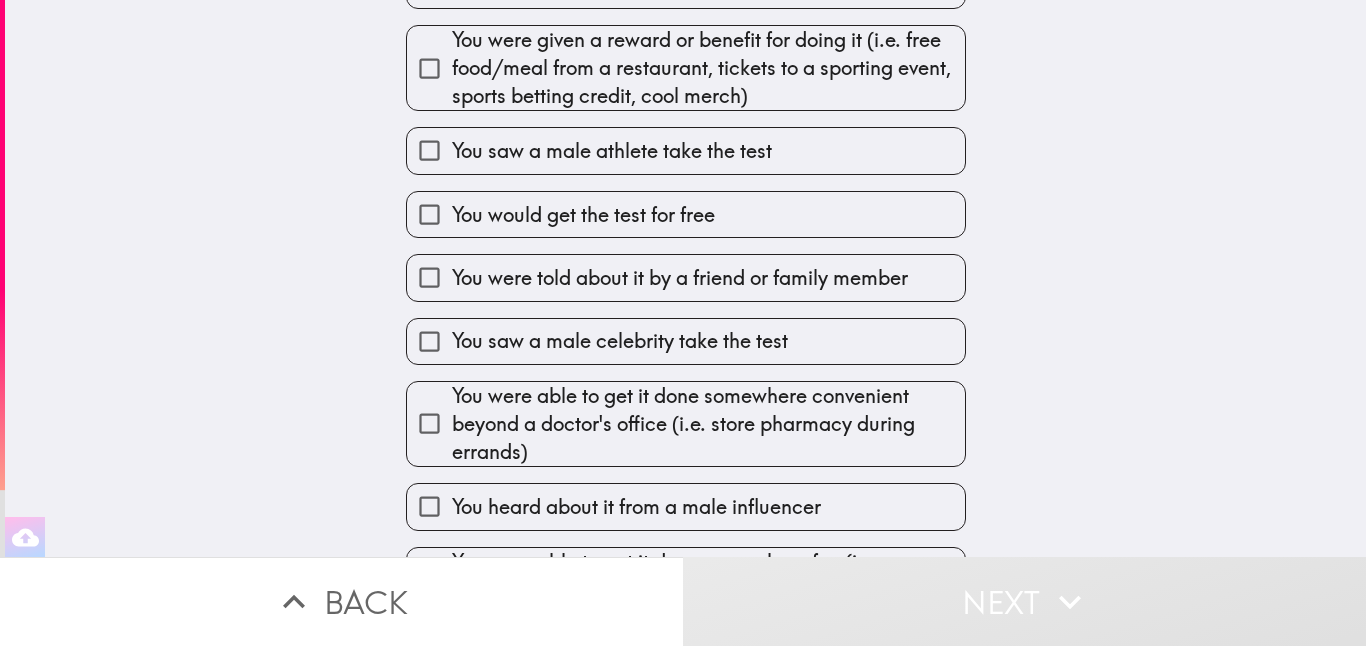 scroll, scrollTop: 415, scrollLeft: 0, axis: vertical 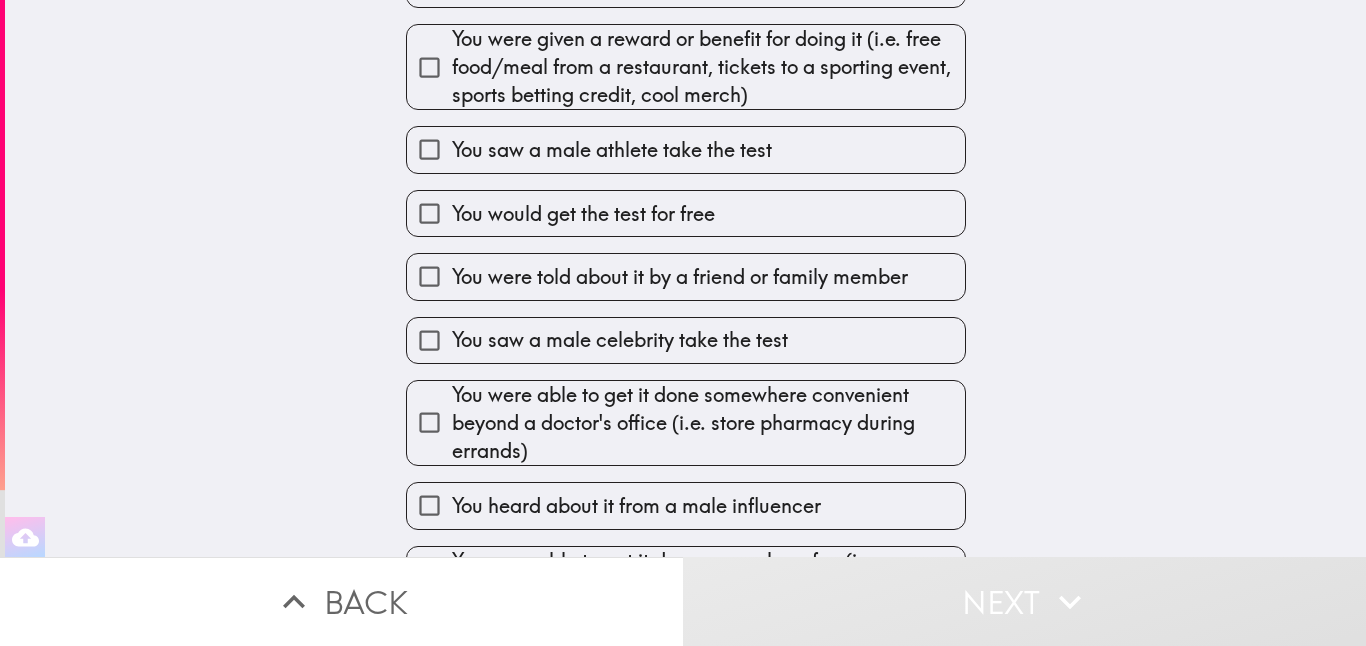 click on "You would get the test for free" at bounding box center [429, 213] 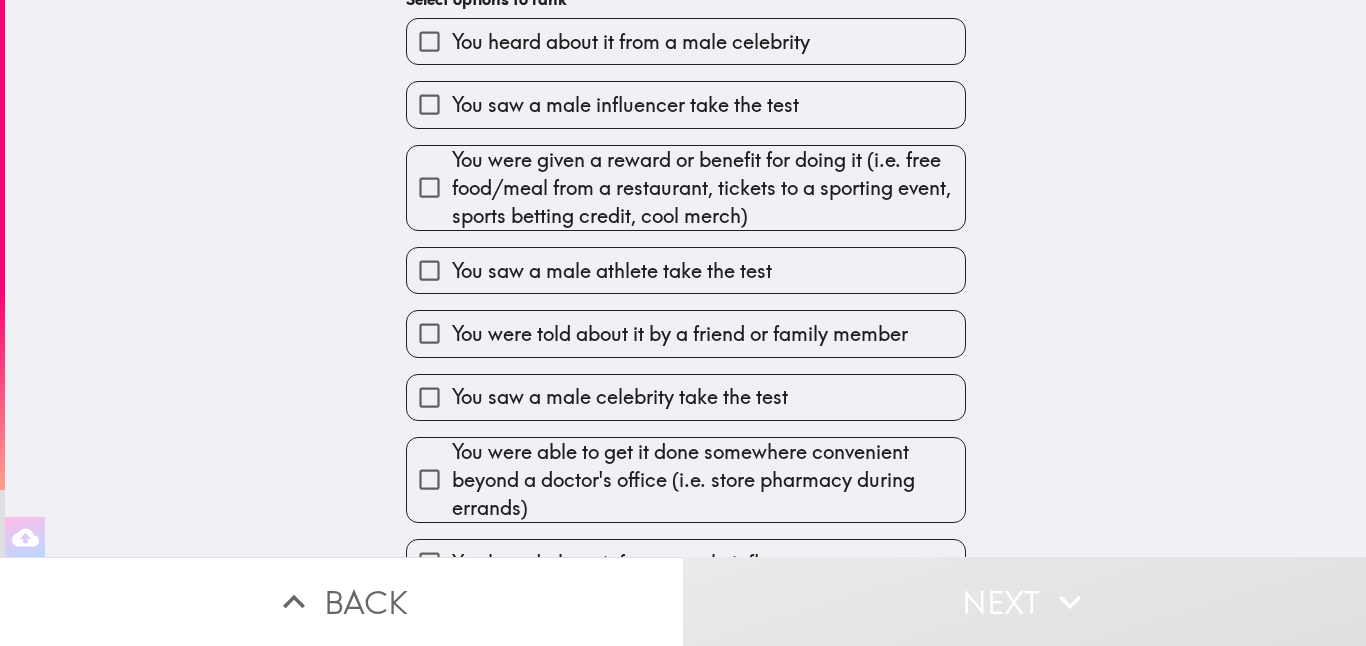 scroll, scrollTop: 361, scrollLeft: 0, axis: vertical 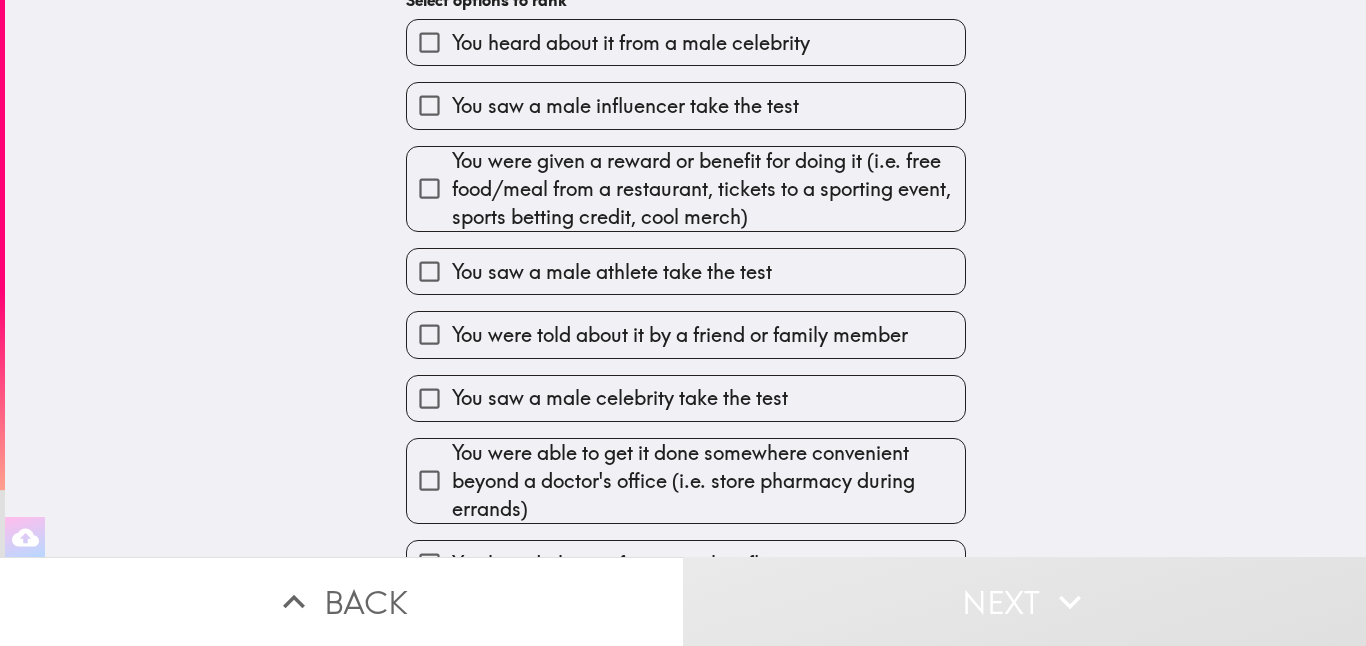 click on "You were given a reward or benefit for doing it (i.e. free food/meal from a restaurant, tickets to a sporting event, sports betting credit, cool merch)" at bounding box center (429, 188) 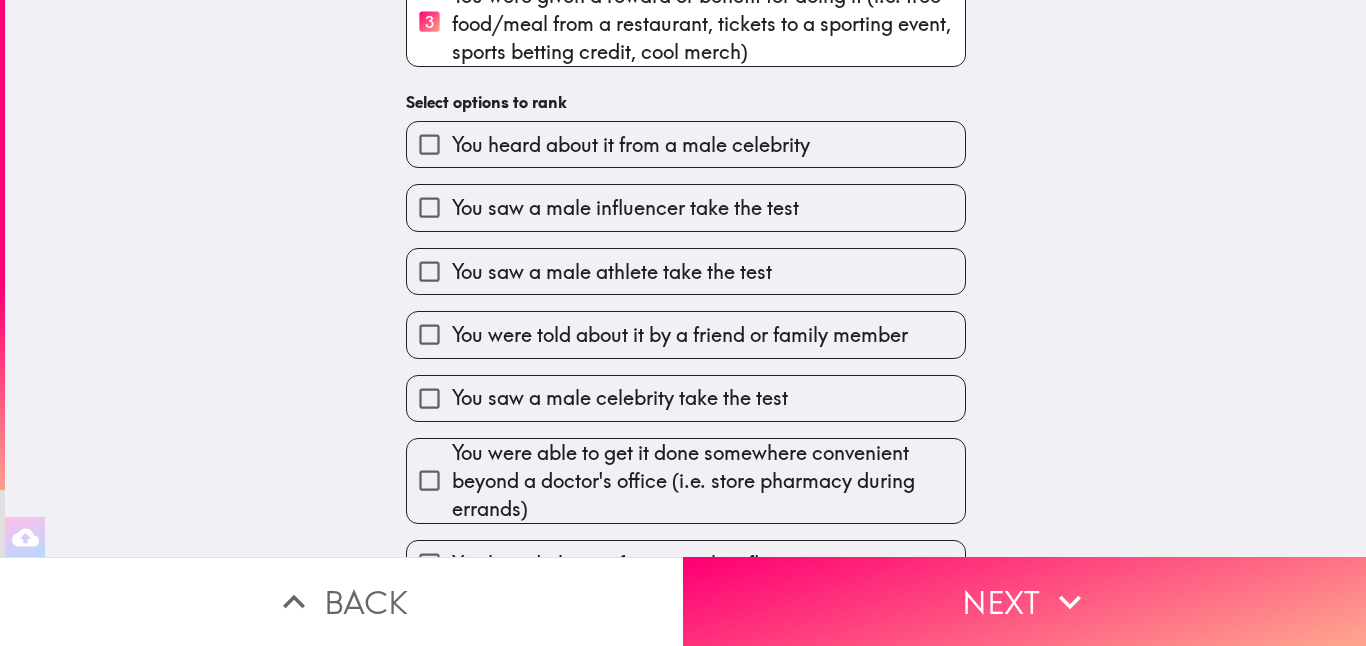 scroll, scrollTop: 463, scrollLeft: 0, axis: vertical 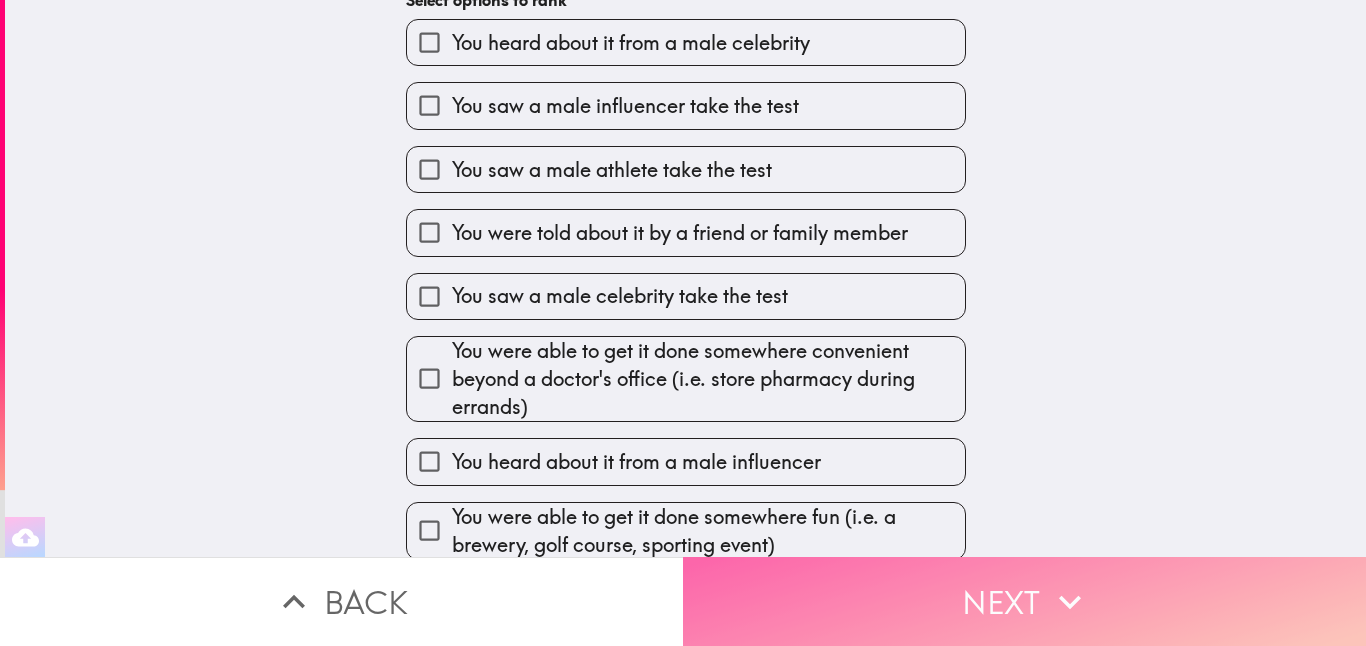 click on "Next" at bounding box center (1024, 601) 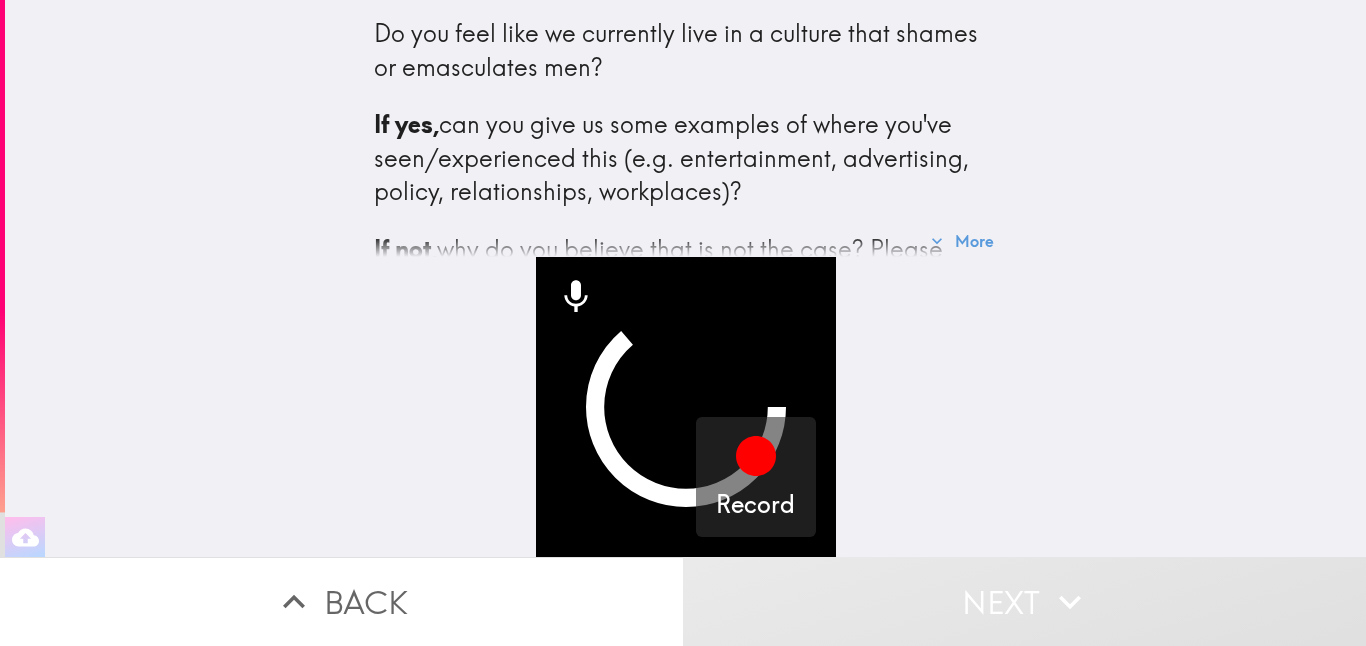 scroll, scrollTop: 0, scrollLeft: 0, axis: both 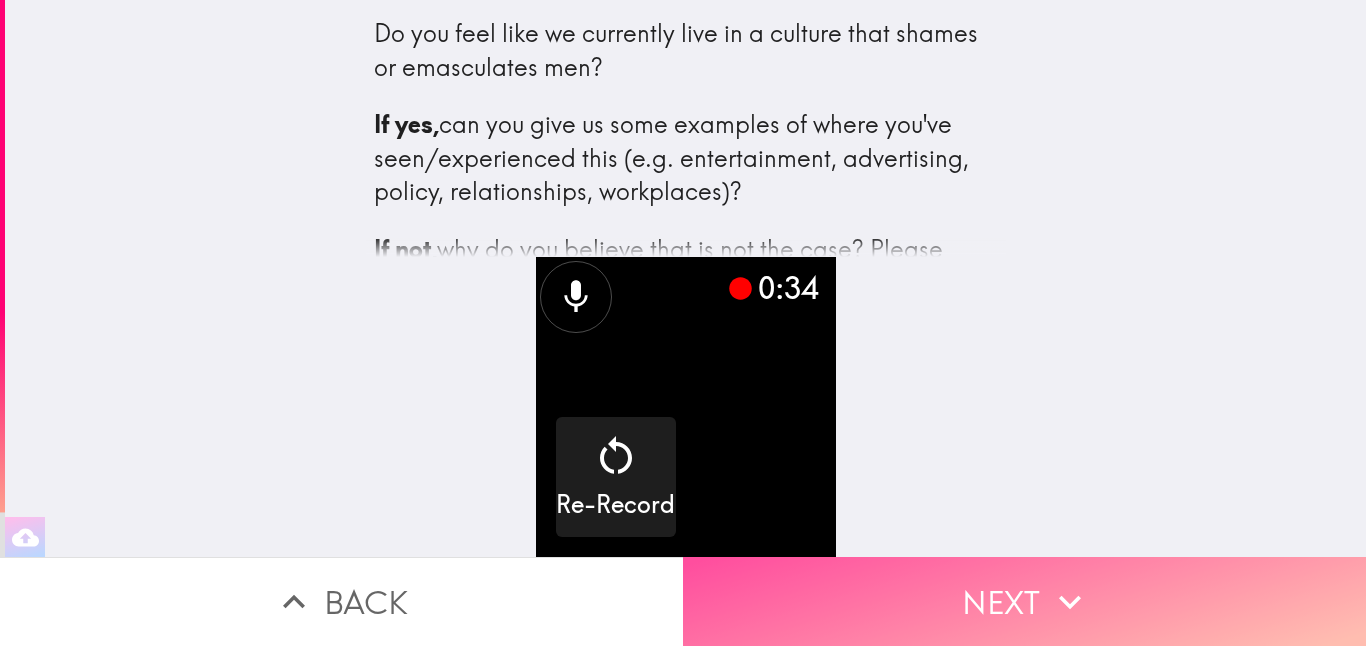 click on "Next" at bounding box center (1024, 601) 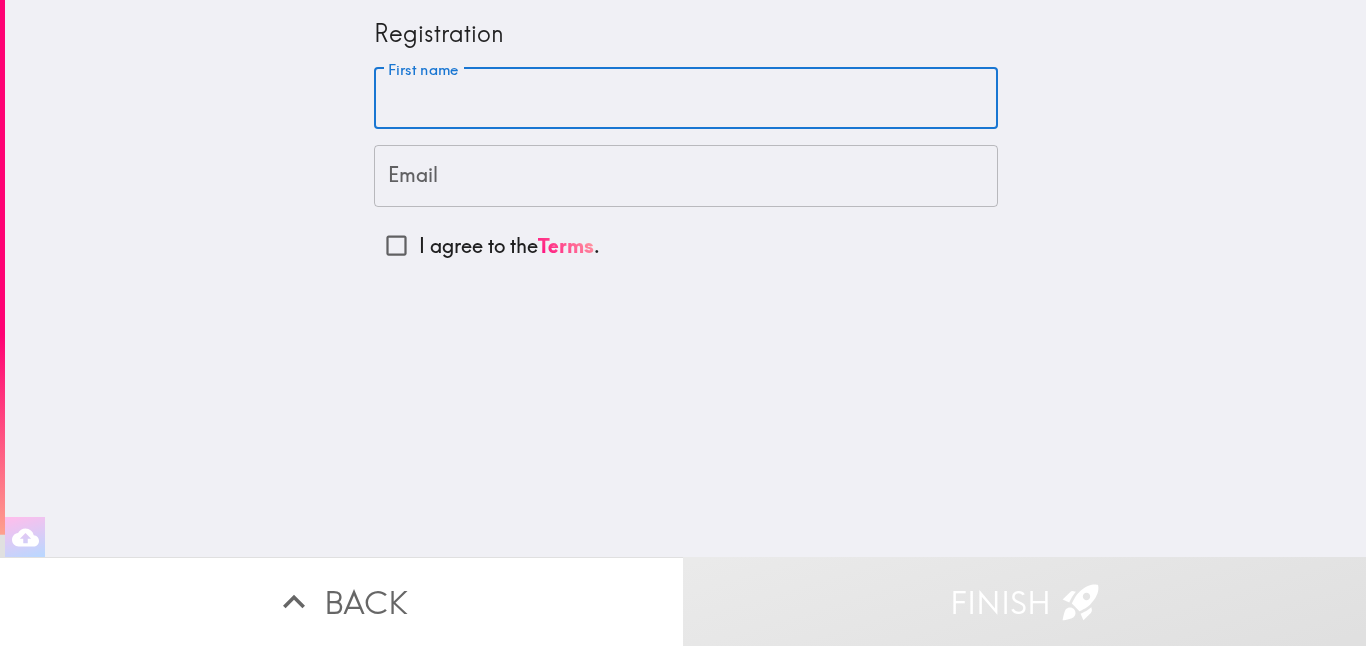 click on "First name" at bounding box center [686, 99] 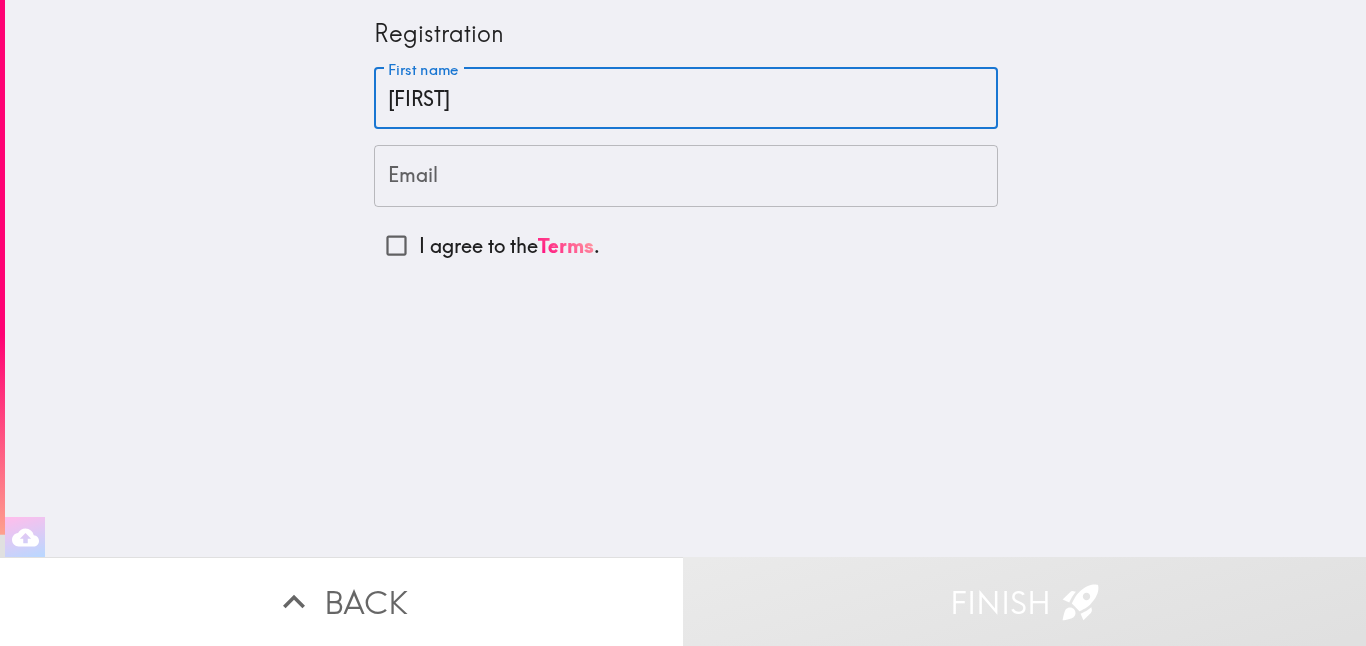 type on "[EMAIL]" 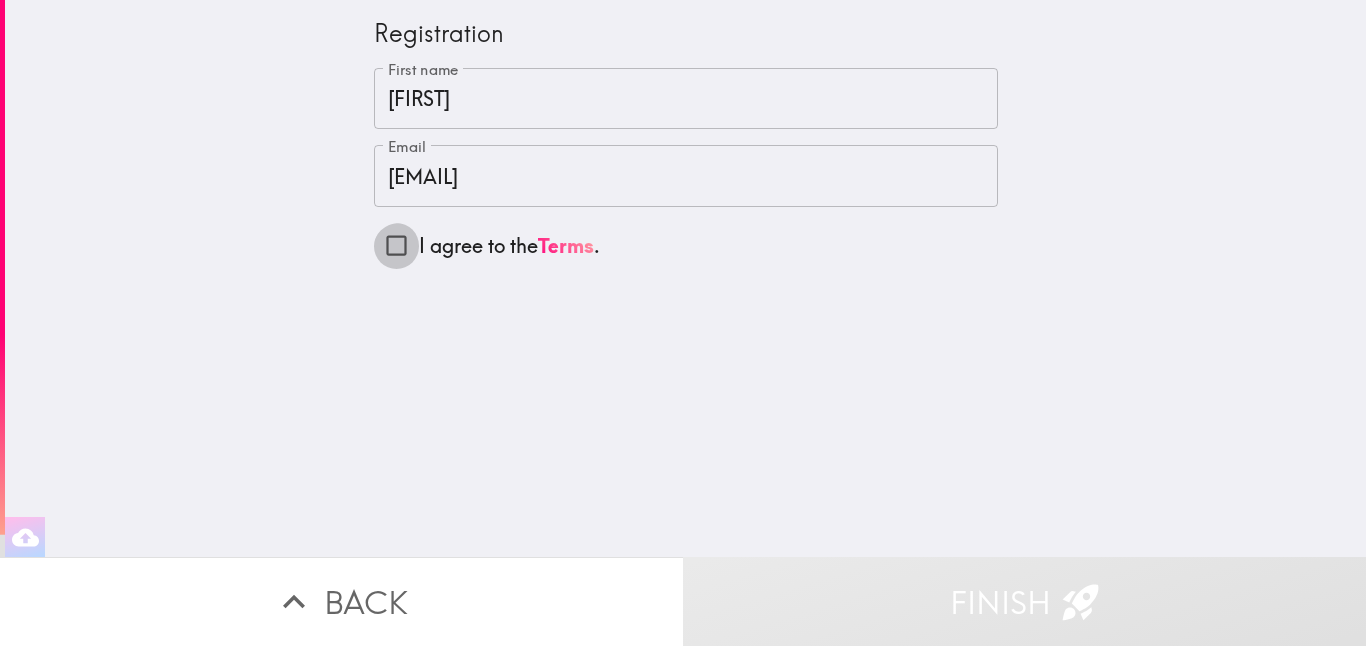 click on "I agree to the  Terms ." at bounding box center (396, 245) 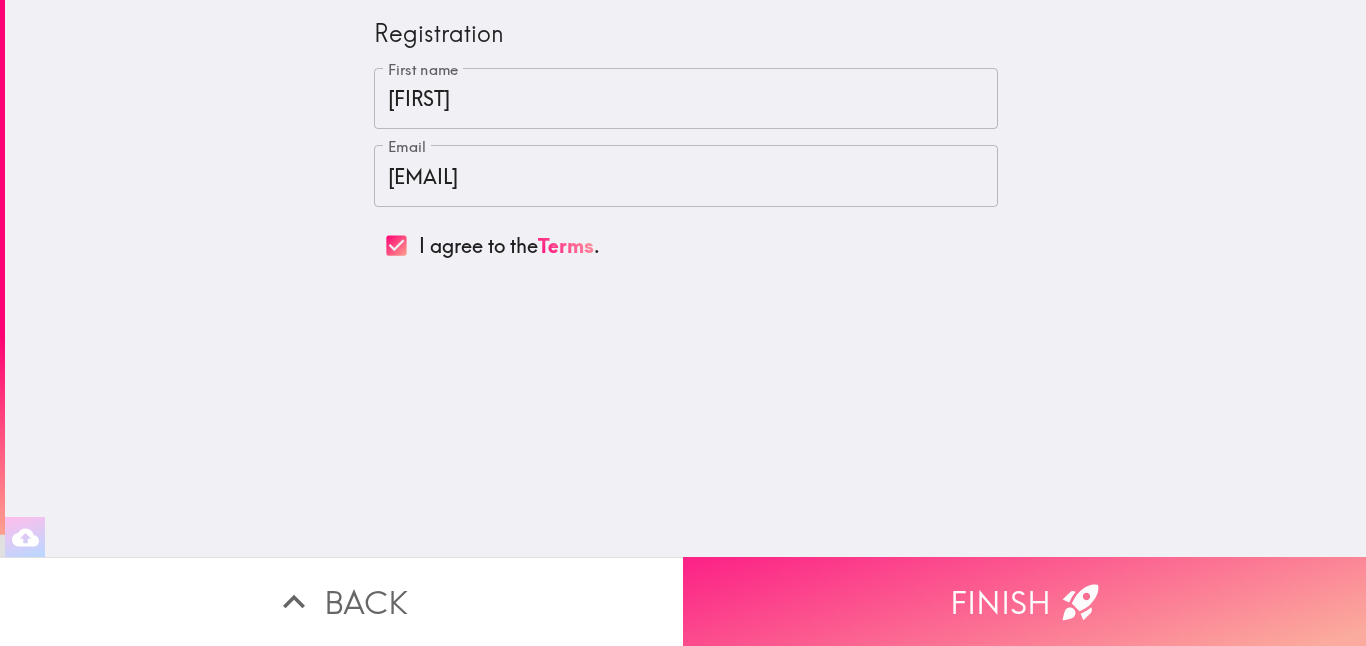 click 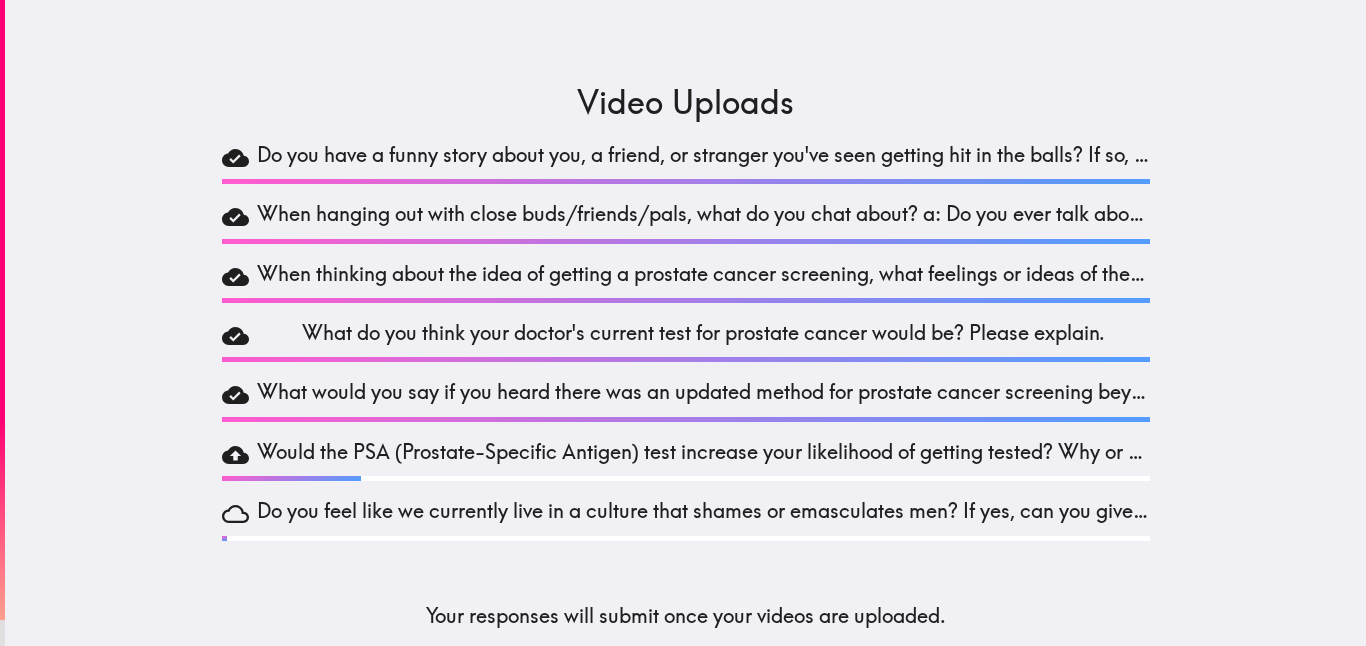 scroll, scrollTop: 34, scrollLeft: 0, axis: vertical 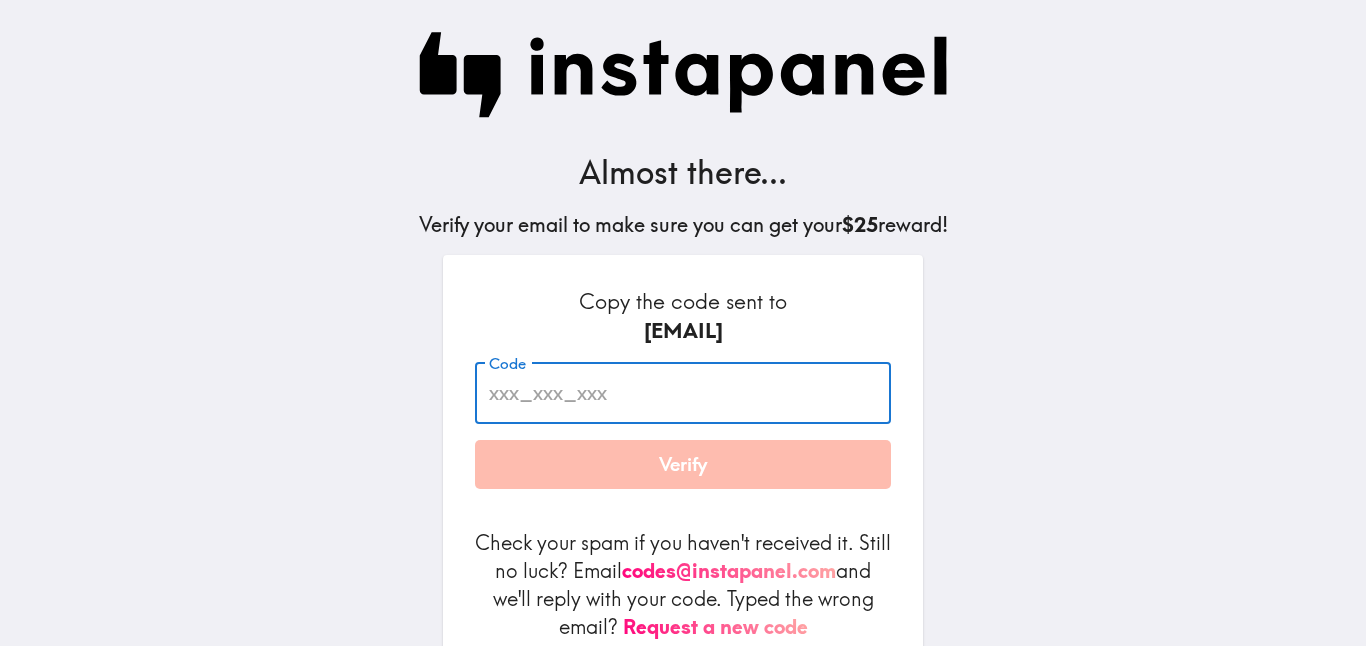 click on "Code" at bounding box center (683, 393) 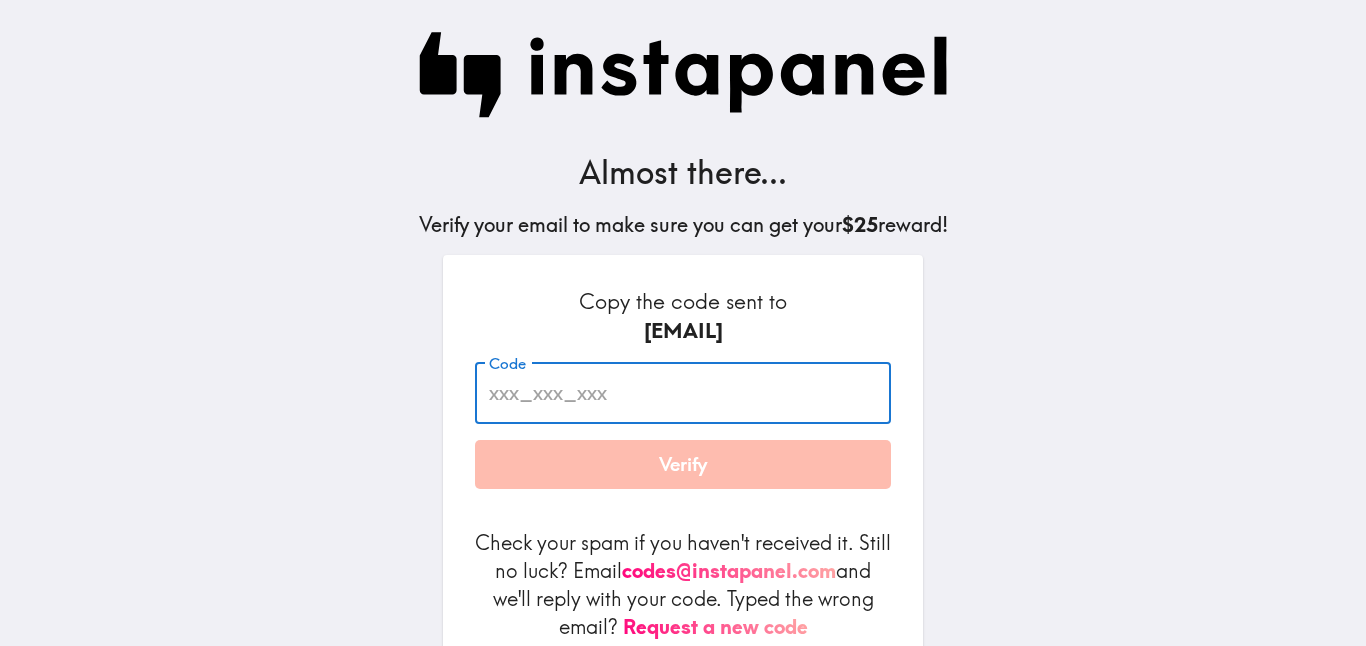 paste on "Hj9_Faj_rYB" 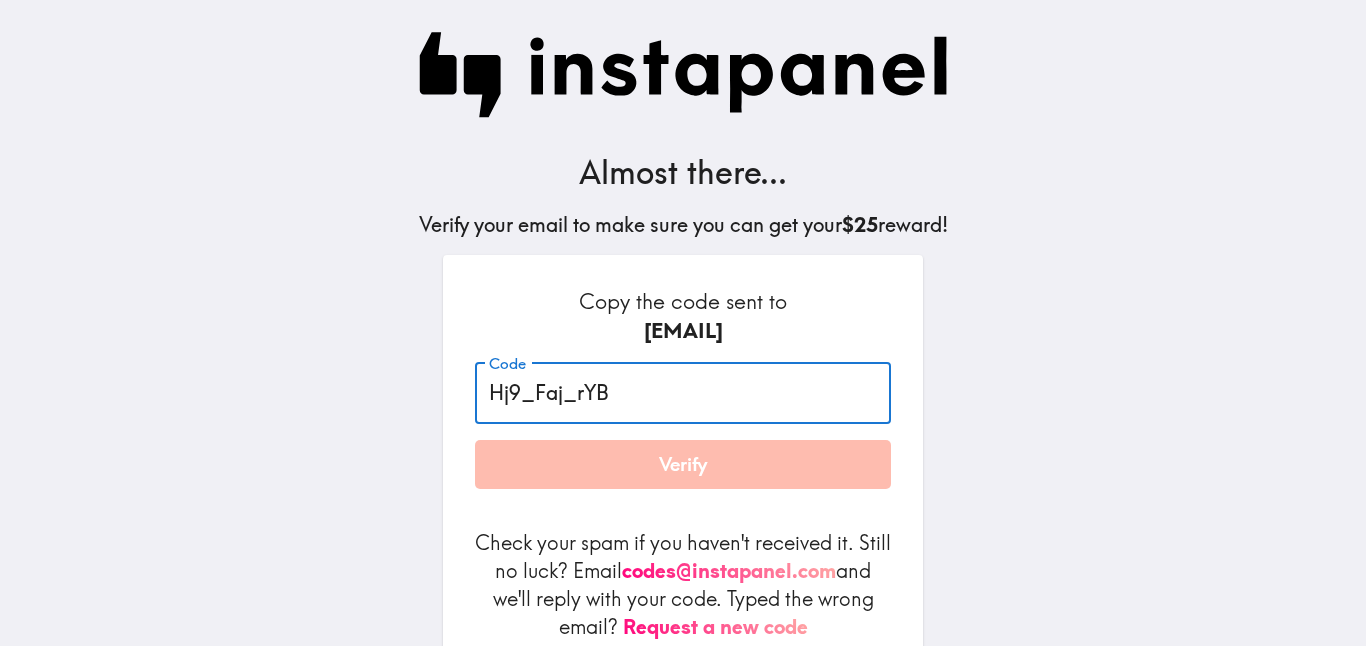 type on "Hj9_Faj_rYB" 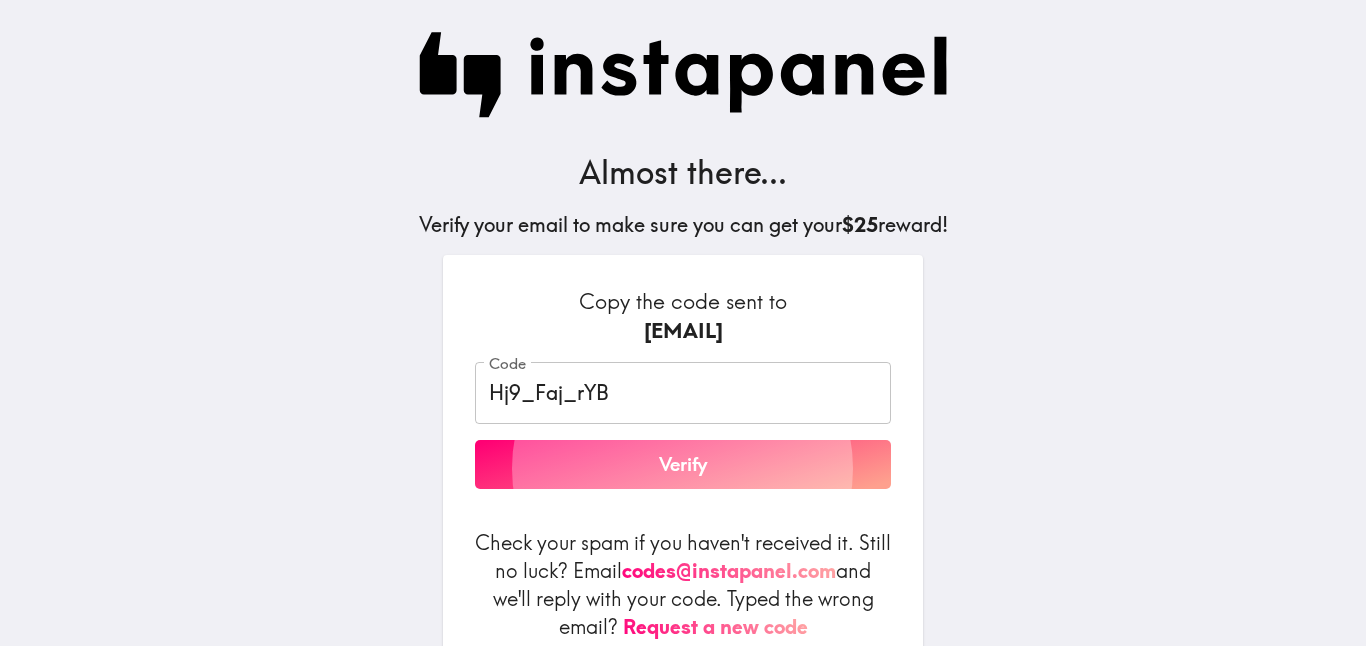 type 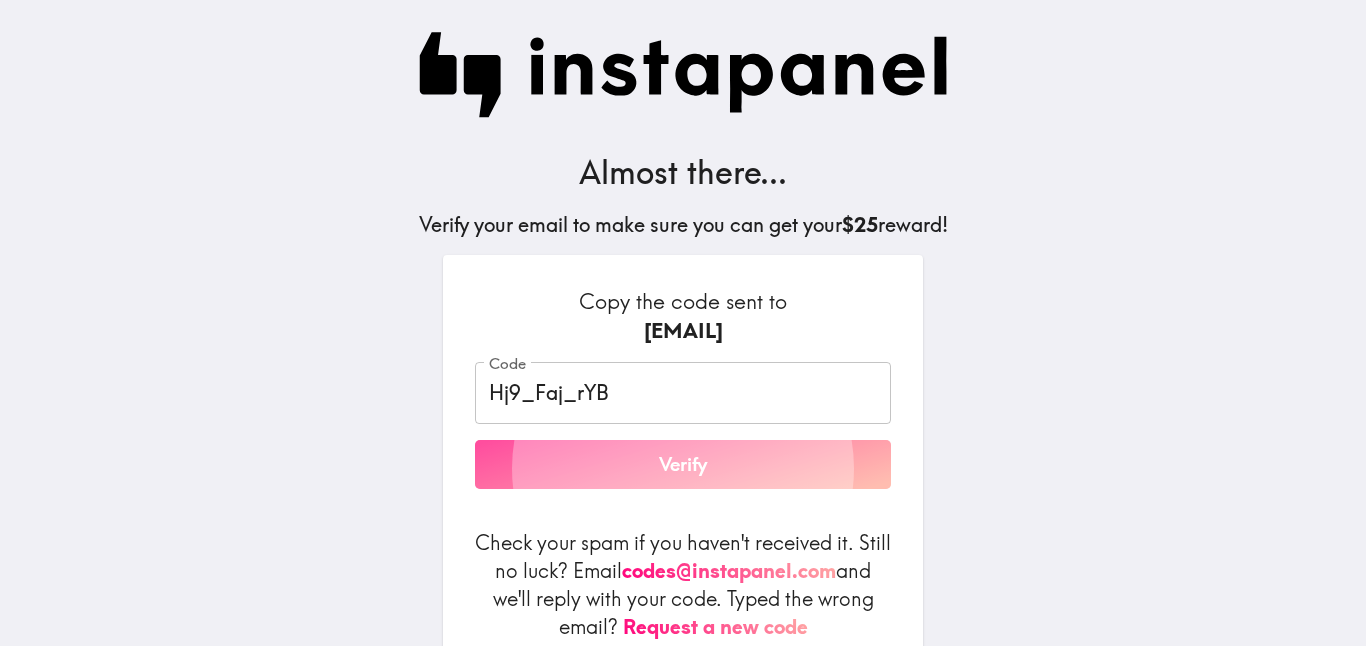 click on "Verify" at bounding box center [683, 465] 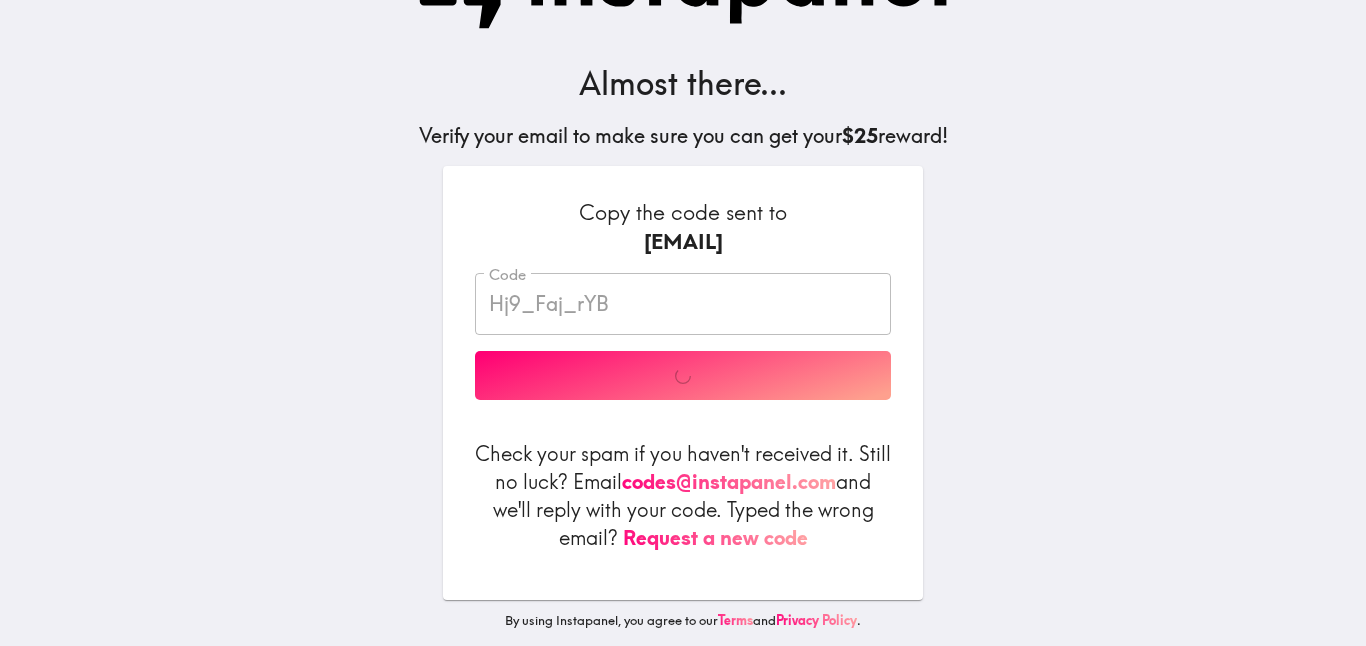 scroll, scrollTop: 135, scrollLeft: 0, axis: vertical 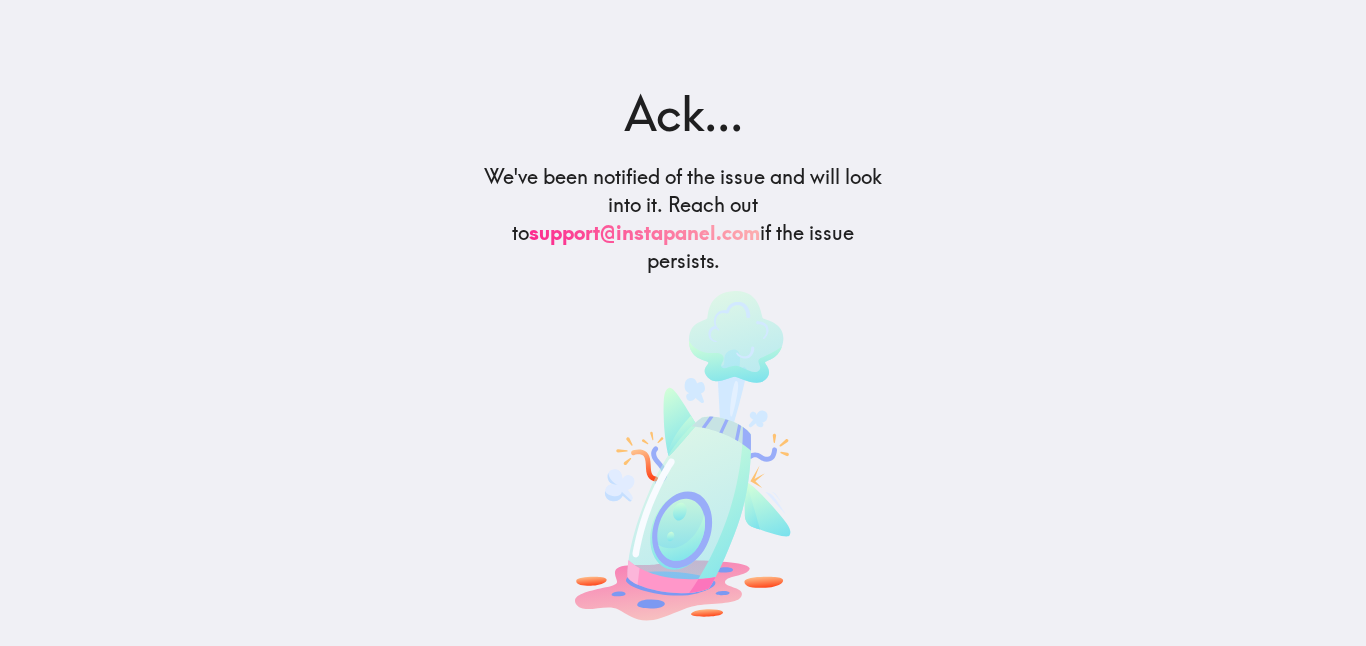 click on "support@instapanel.com" at bounding box center [644, 232] 